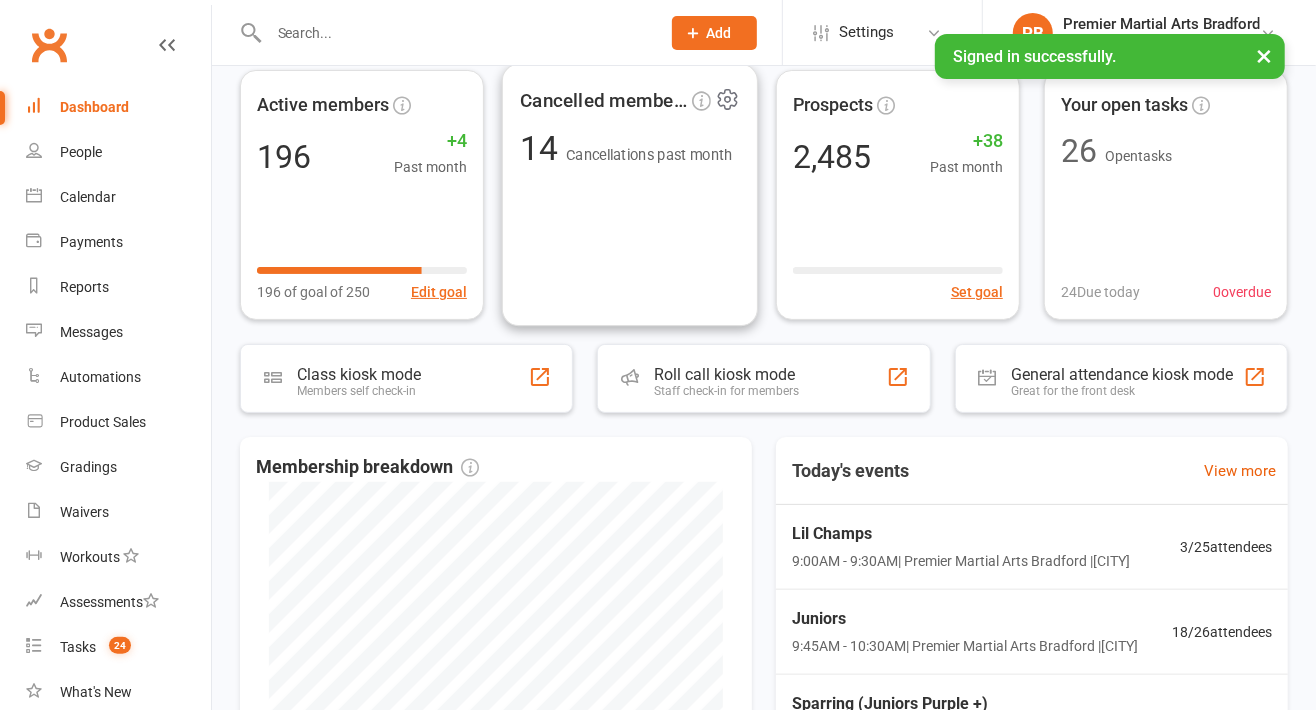 scroll, scrollTop: 0, scrollLeft: 0, axis: both 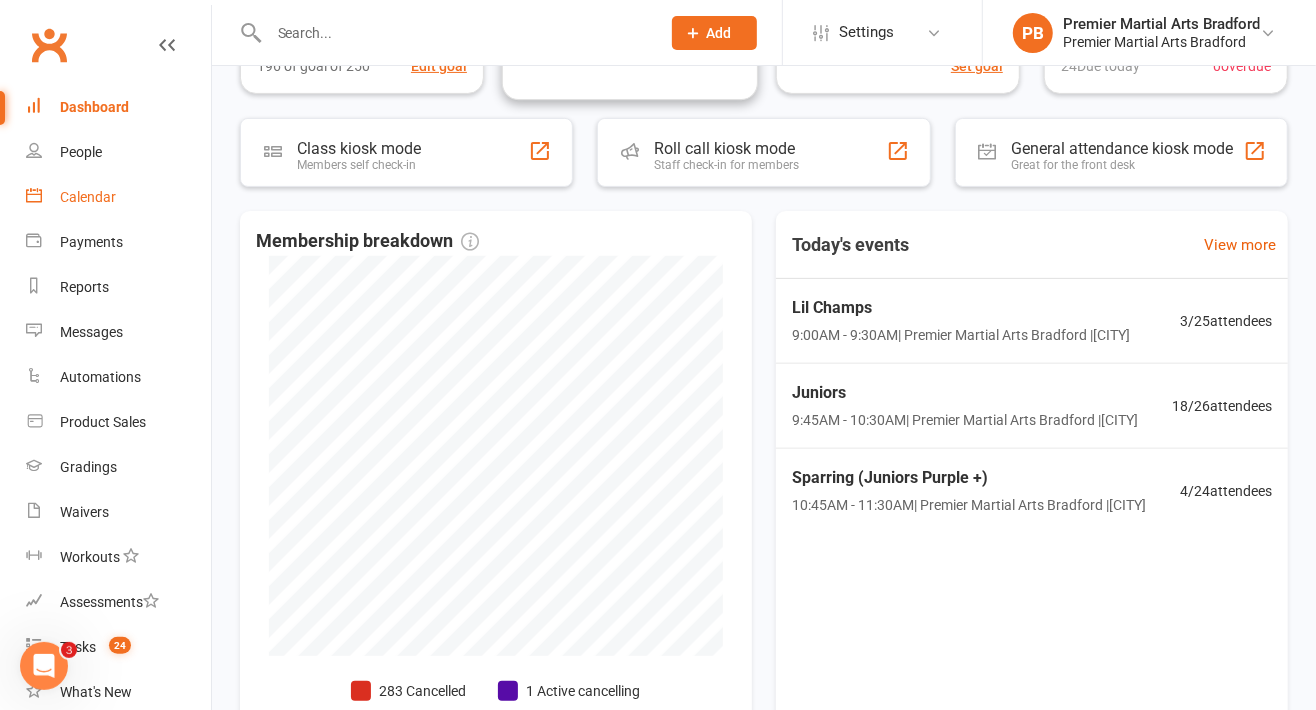 click on "Calendar" at bounding box center [88, 197] 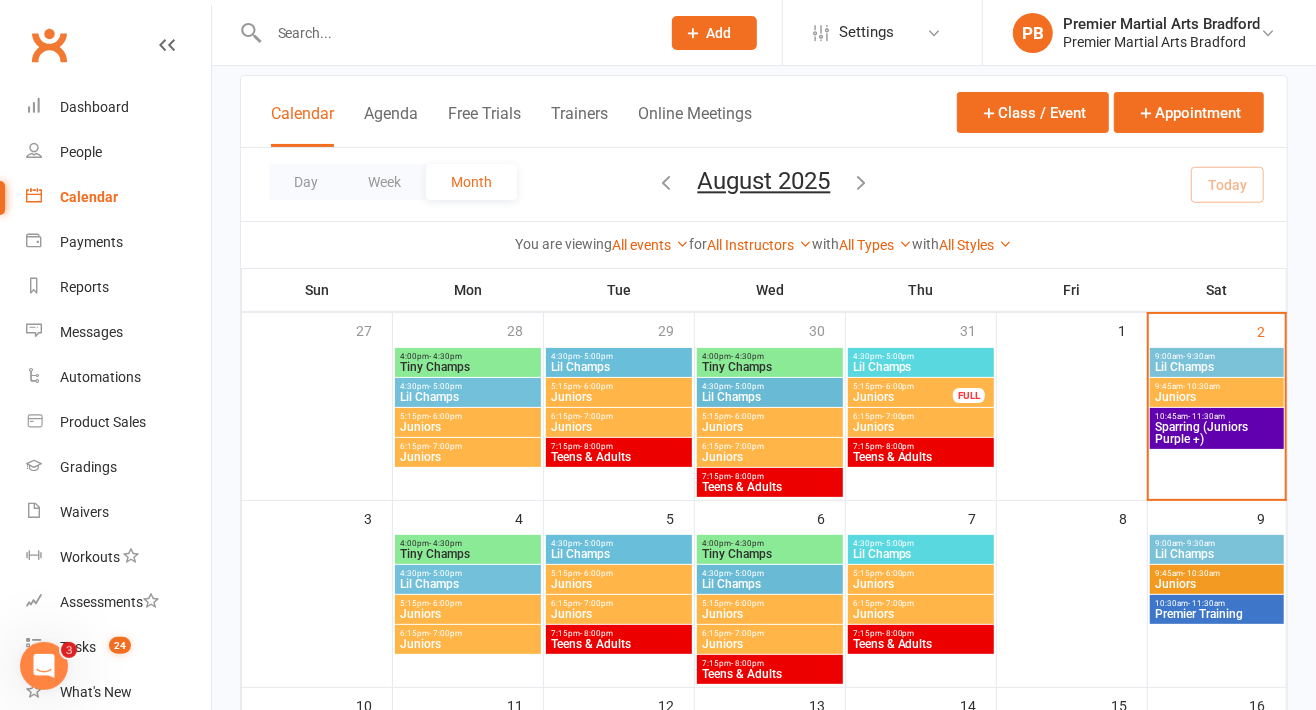 scroll, scrollTop: 110, scrollLeft: 0, axis: vertical 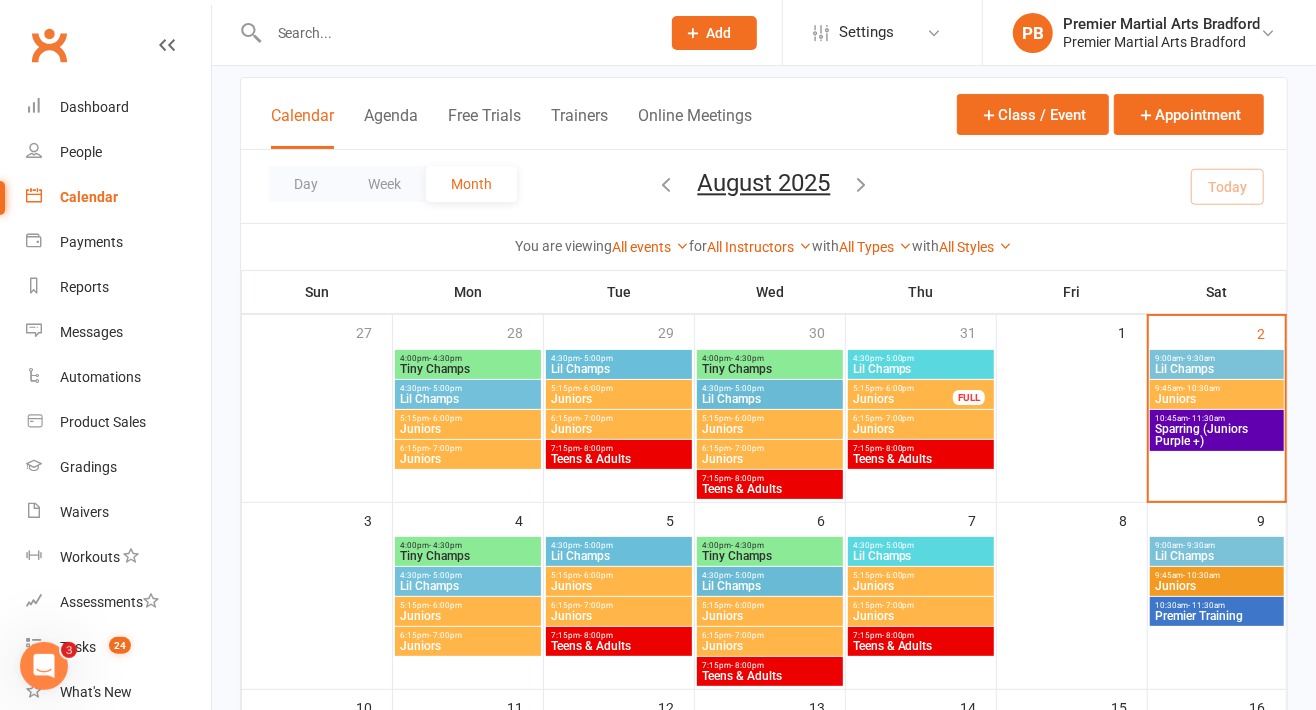 click on "Lil Champs" at bounding box center (921, 369) 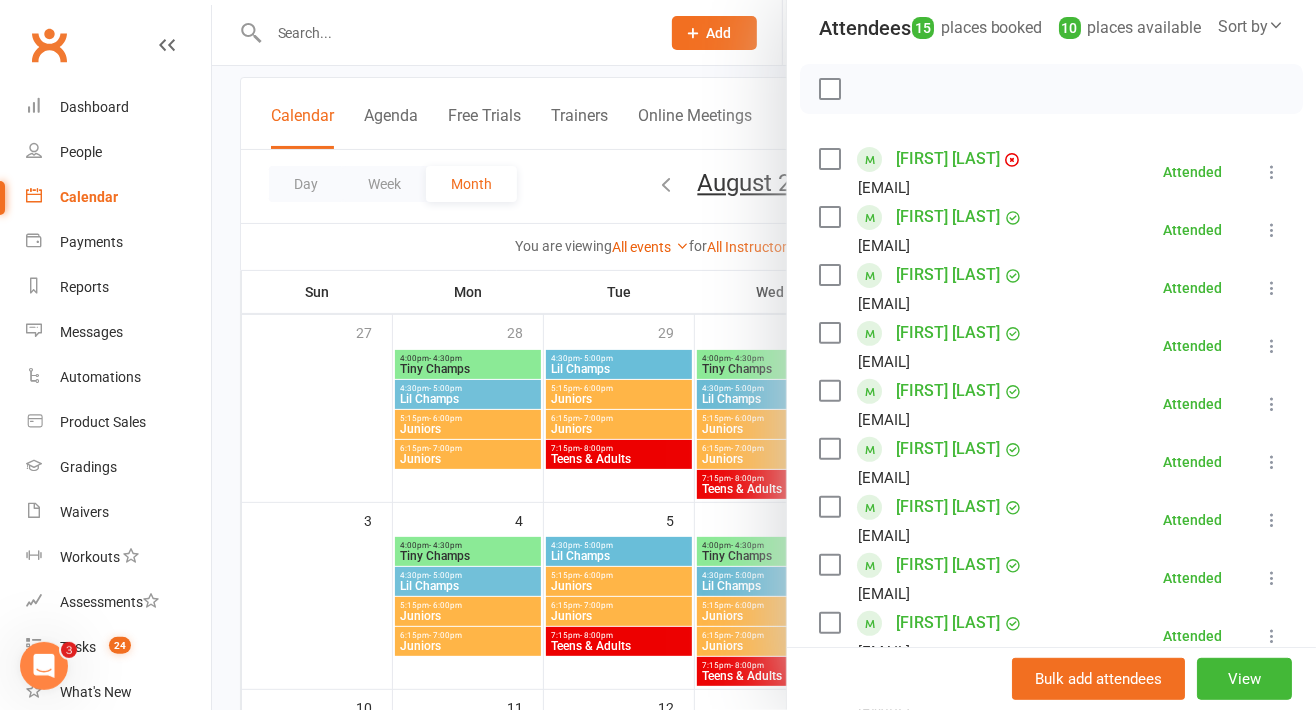 scroll, scrollTop: 0, scrollLeft: 0, axis: both 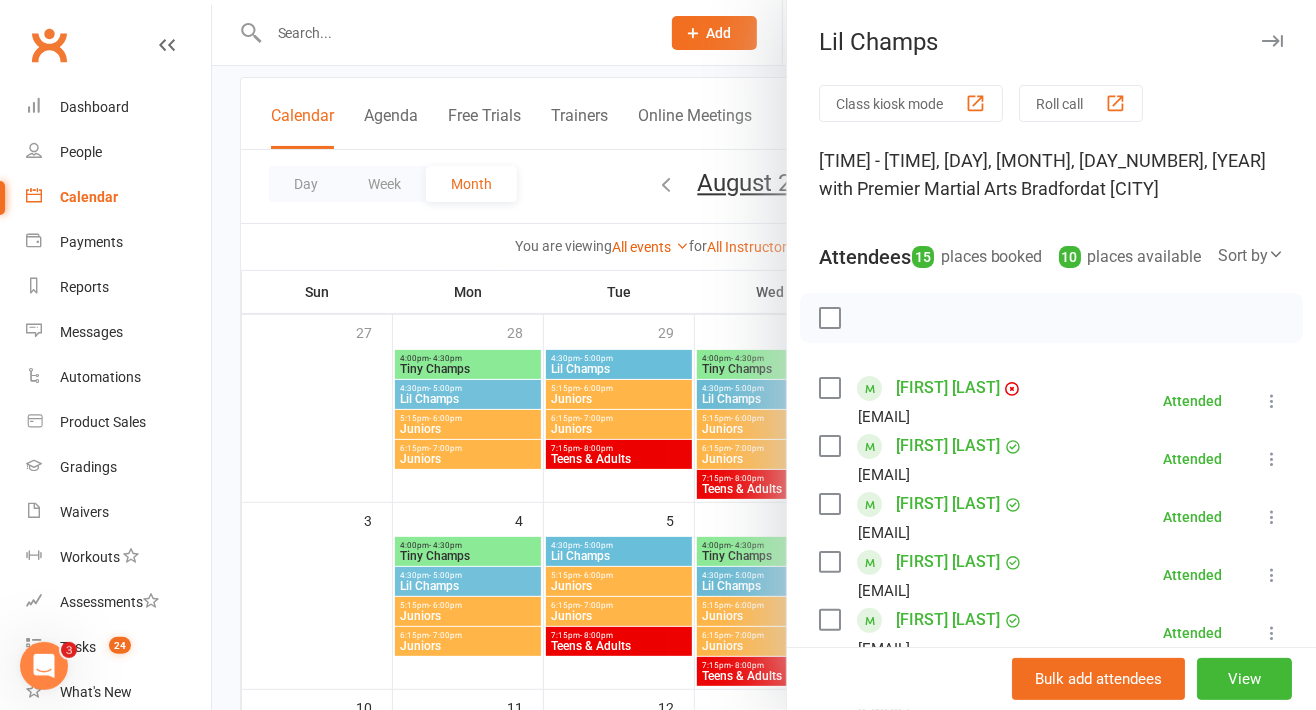 click at bounding box center (1272, 41) 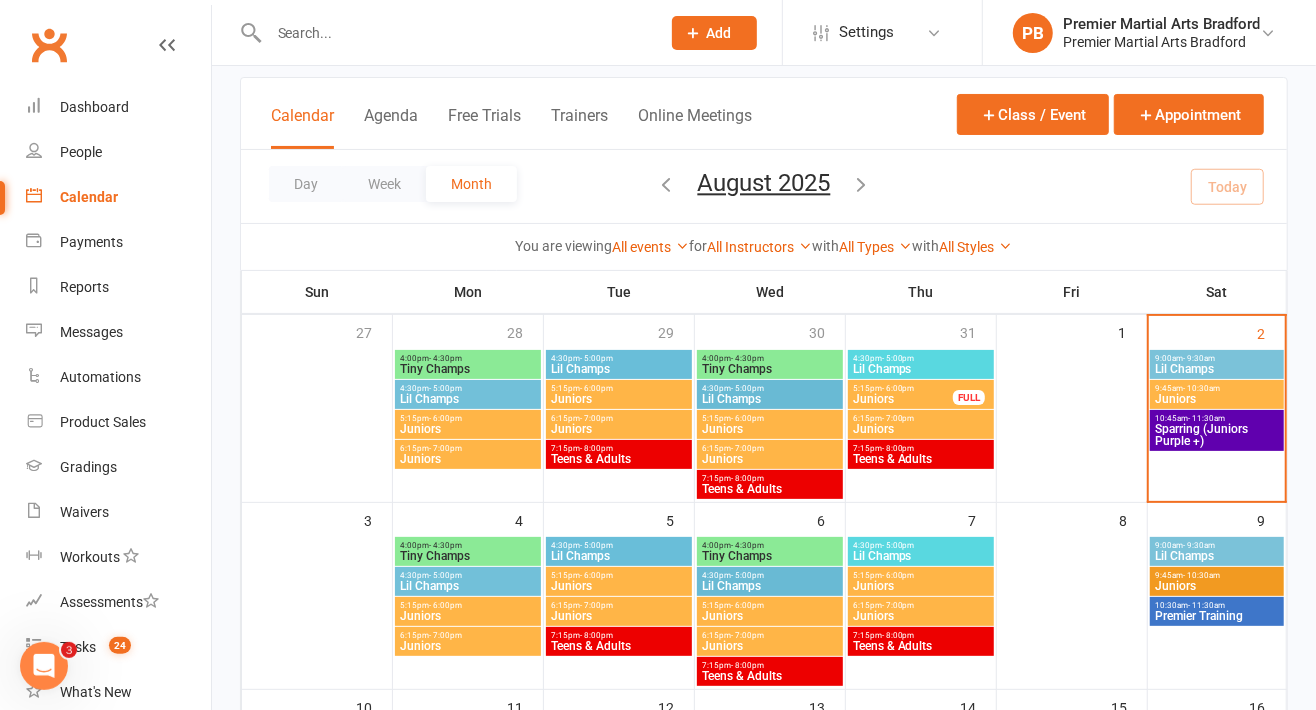 click on "Juniors" at bounding box center (921, 429) 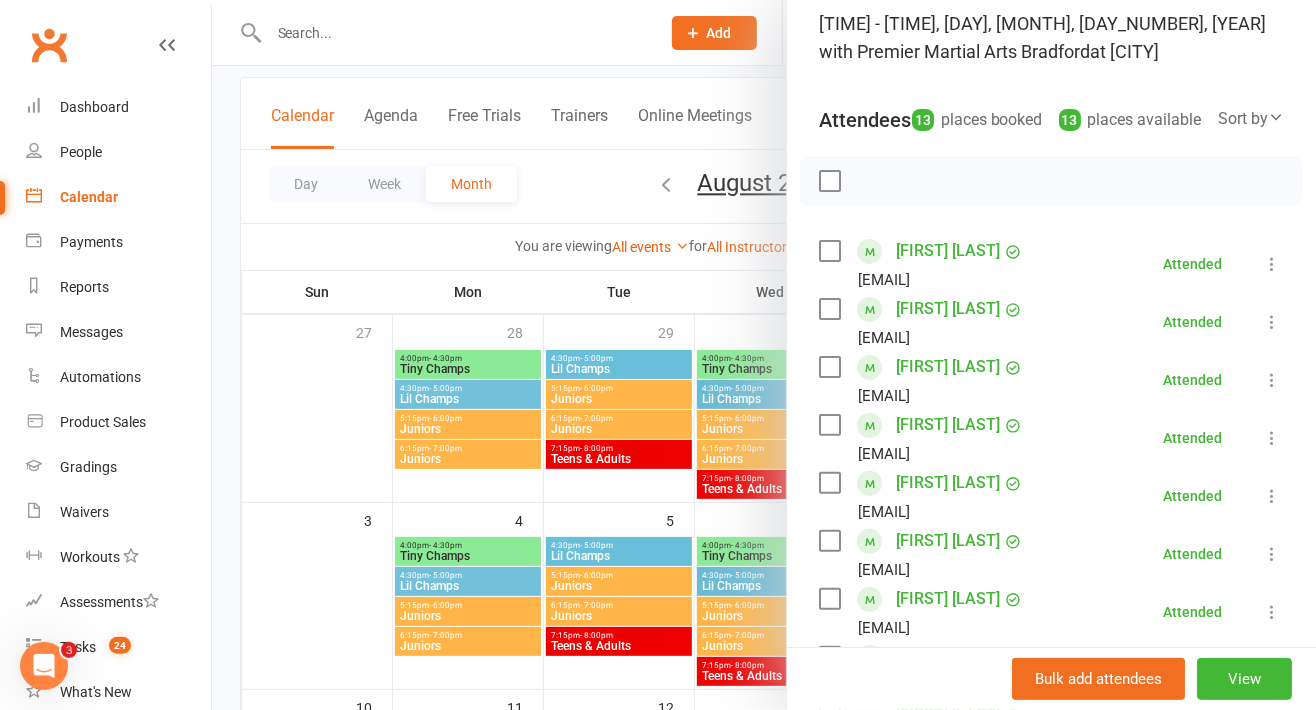 scroll, scrollTop: 0, scrollLeft: 0, axis: both 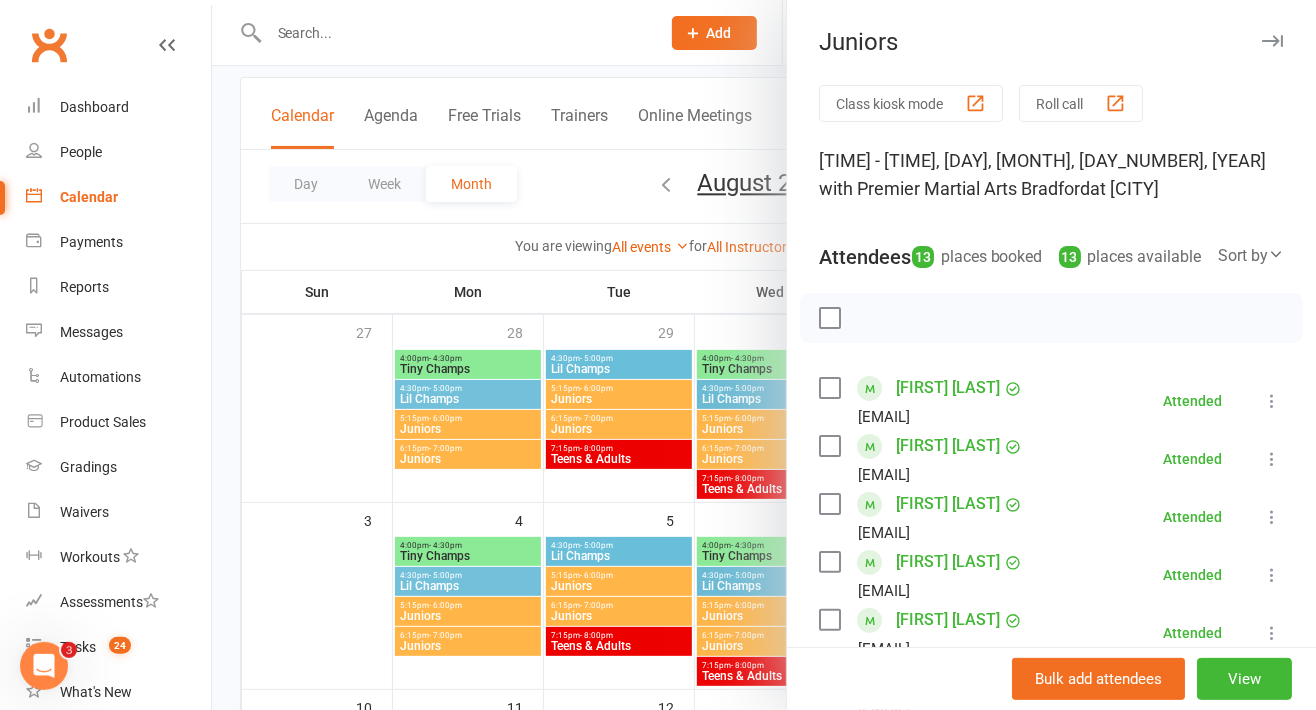 click at bounding box center (1272, 41) 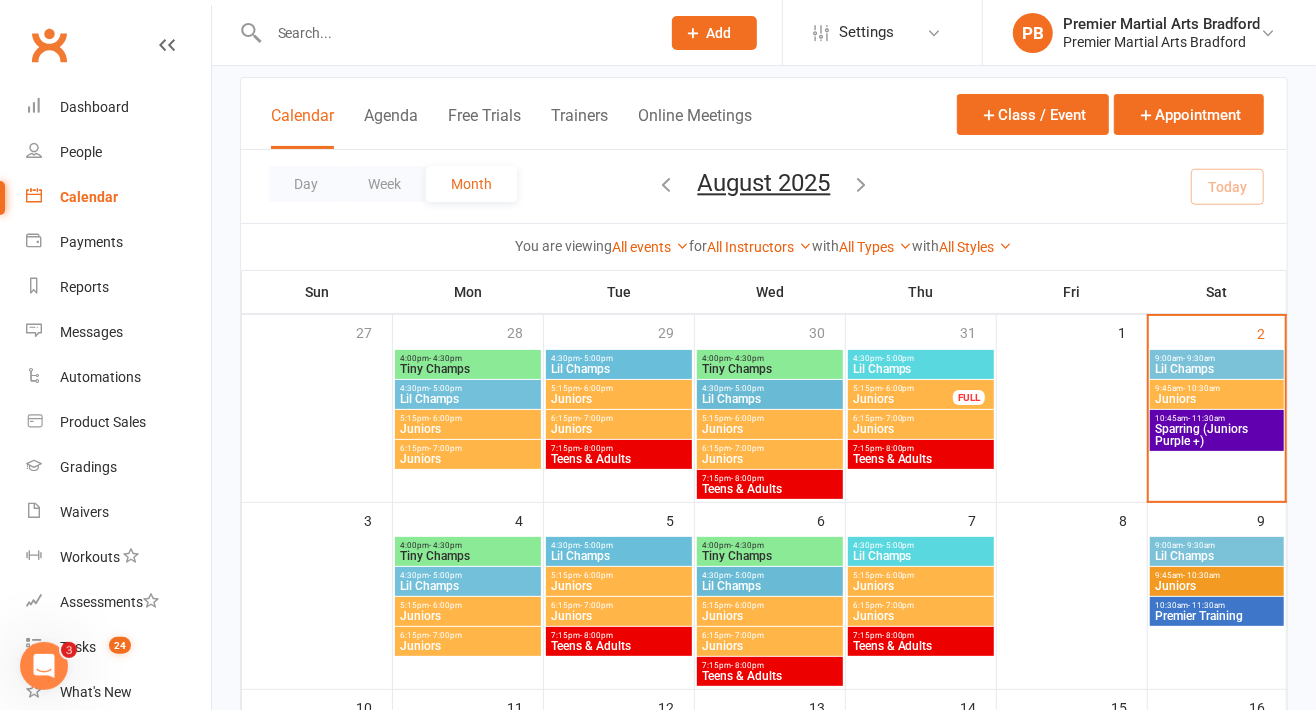 click on "FULL" at bounding box center [969, 397] 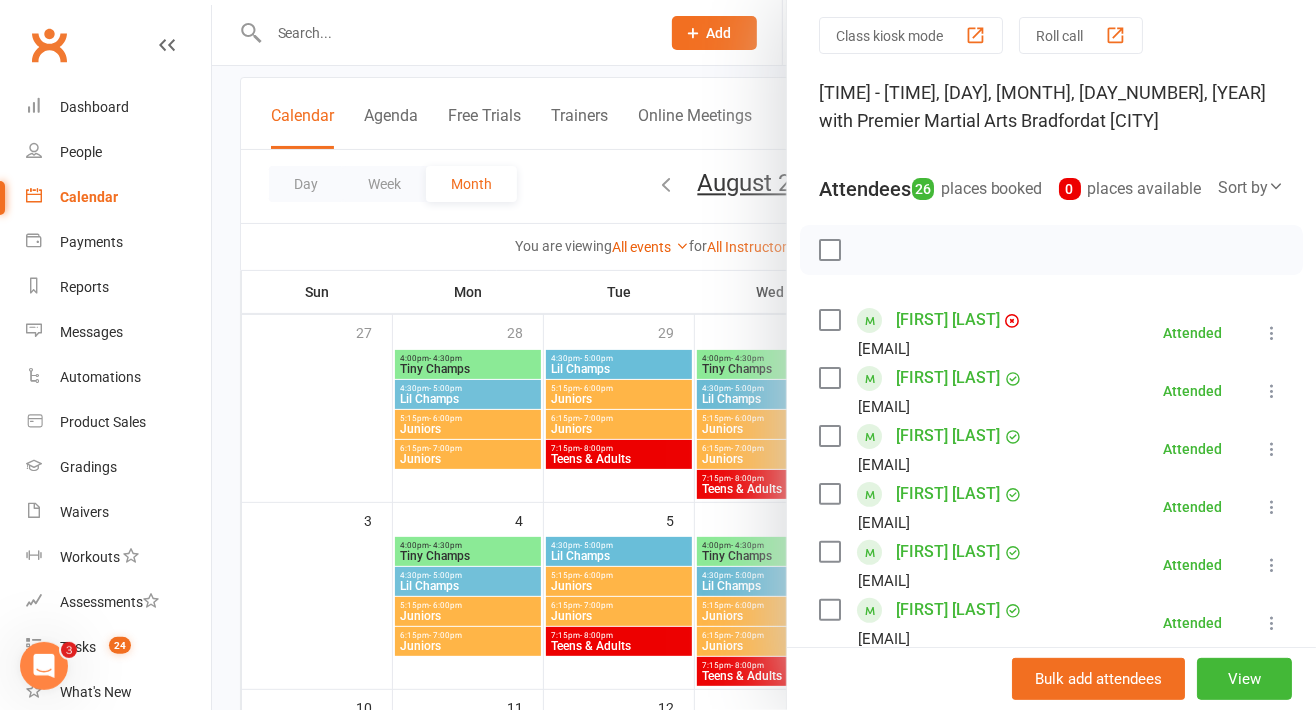 scroll, scrollTop: 0, scrollLeft: 0, axis: both 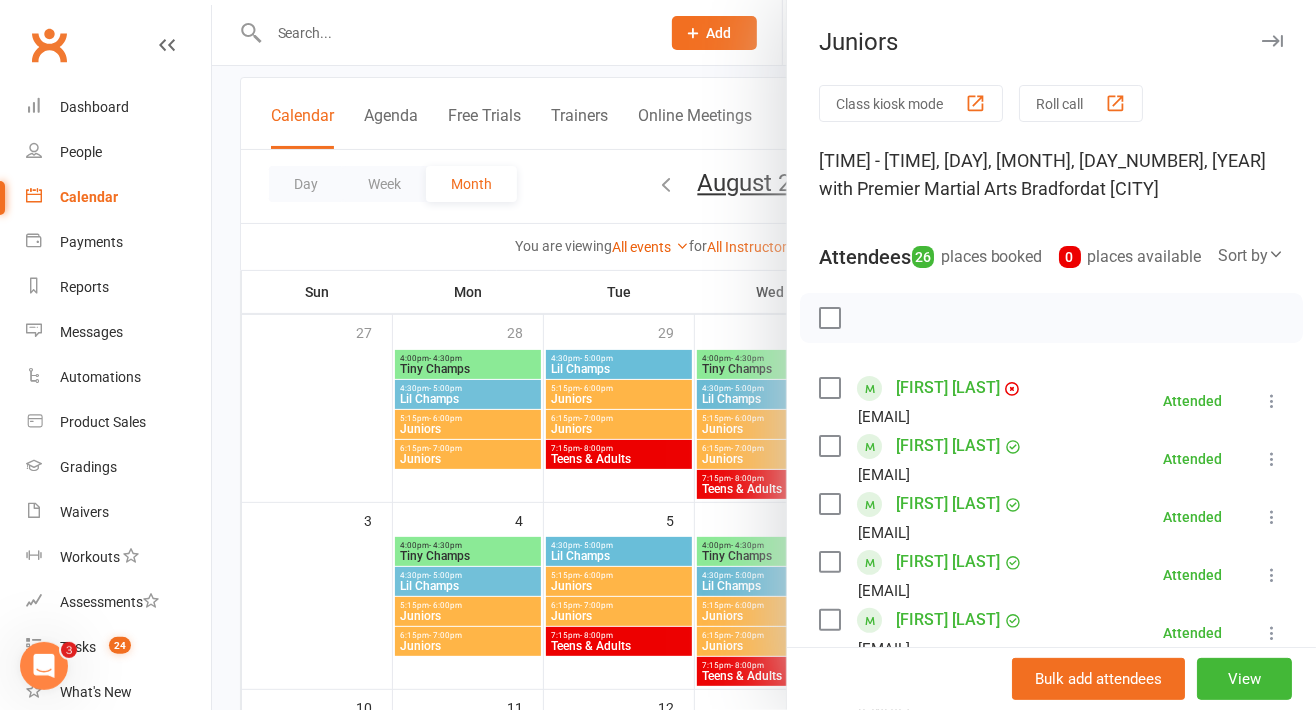 click at bounding box center [1272, 41] 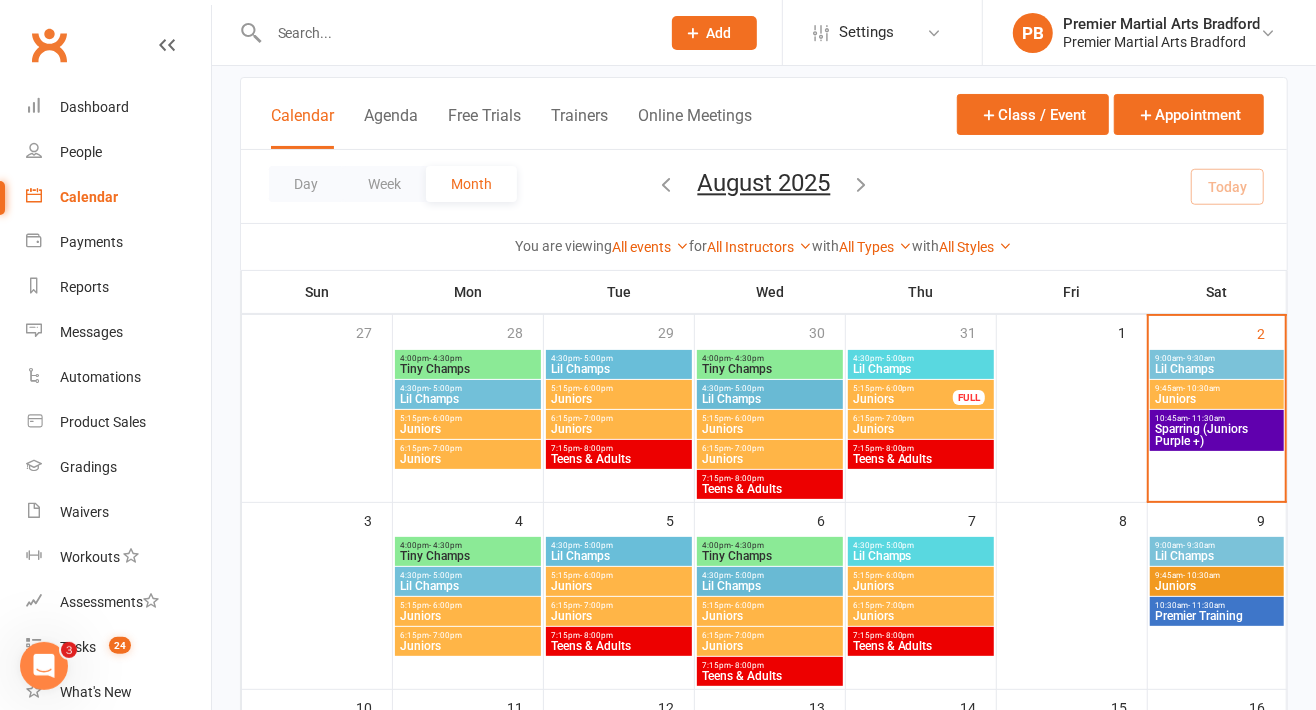 click on "Lil Champs" at bounding box center (921, 369) 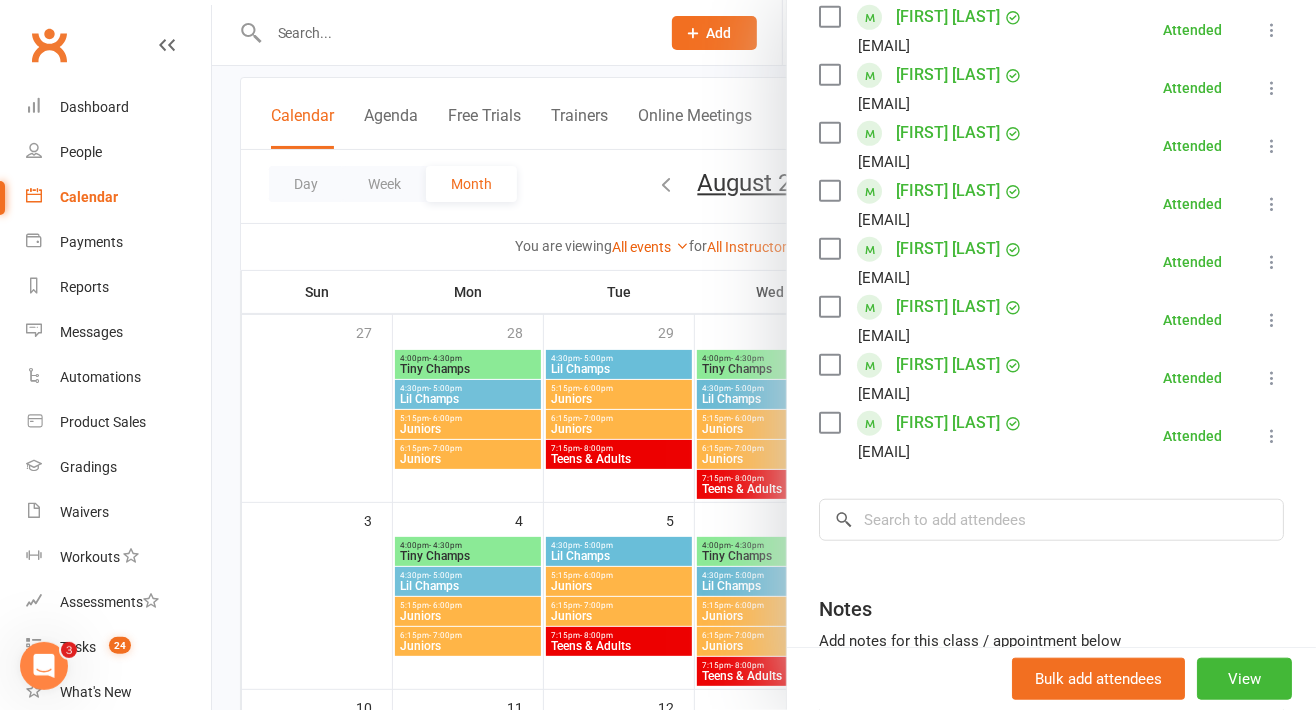 scroll, scrollTop: 785, scrollLeft: 0, axis: vertical 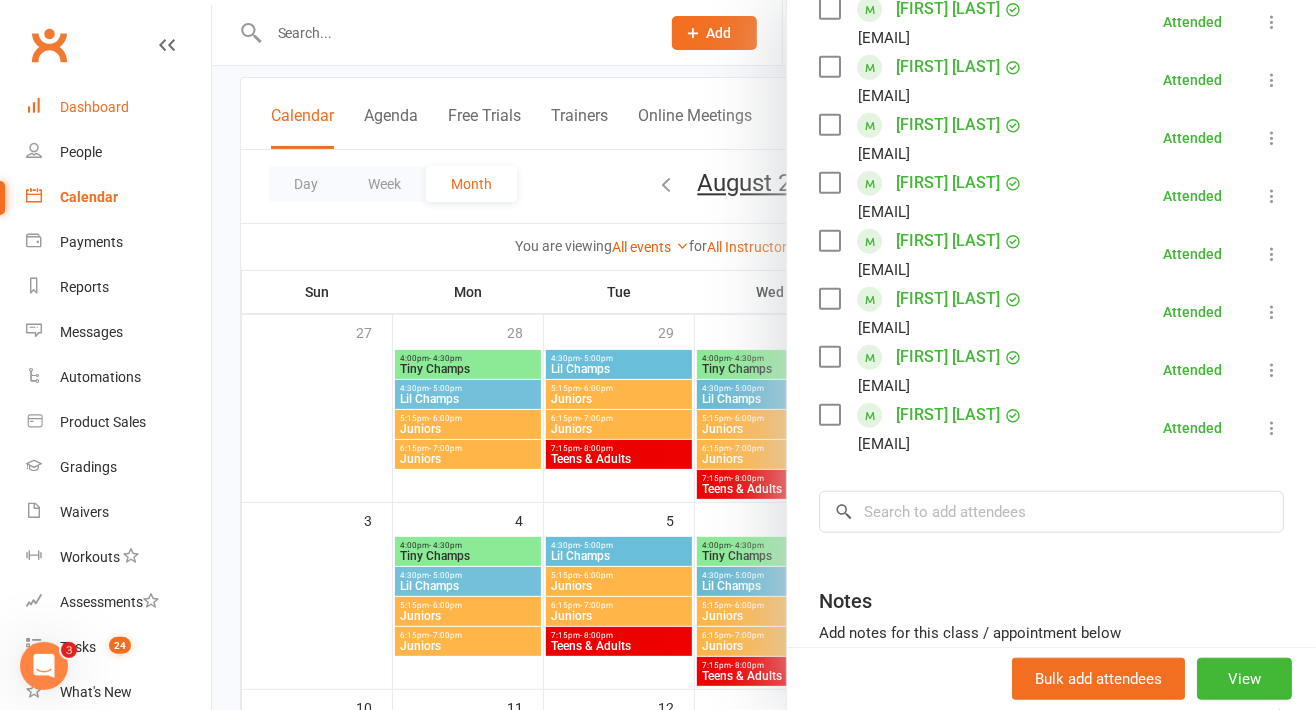 click on "Dashboard" at bounding box center (118, 107) 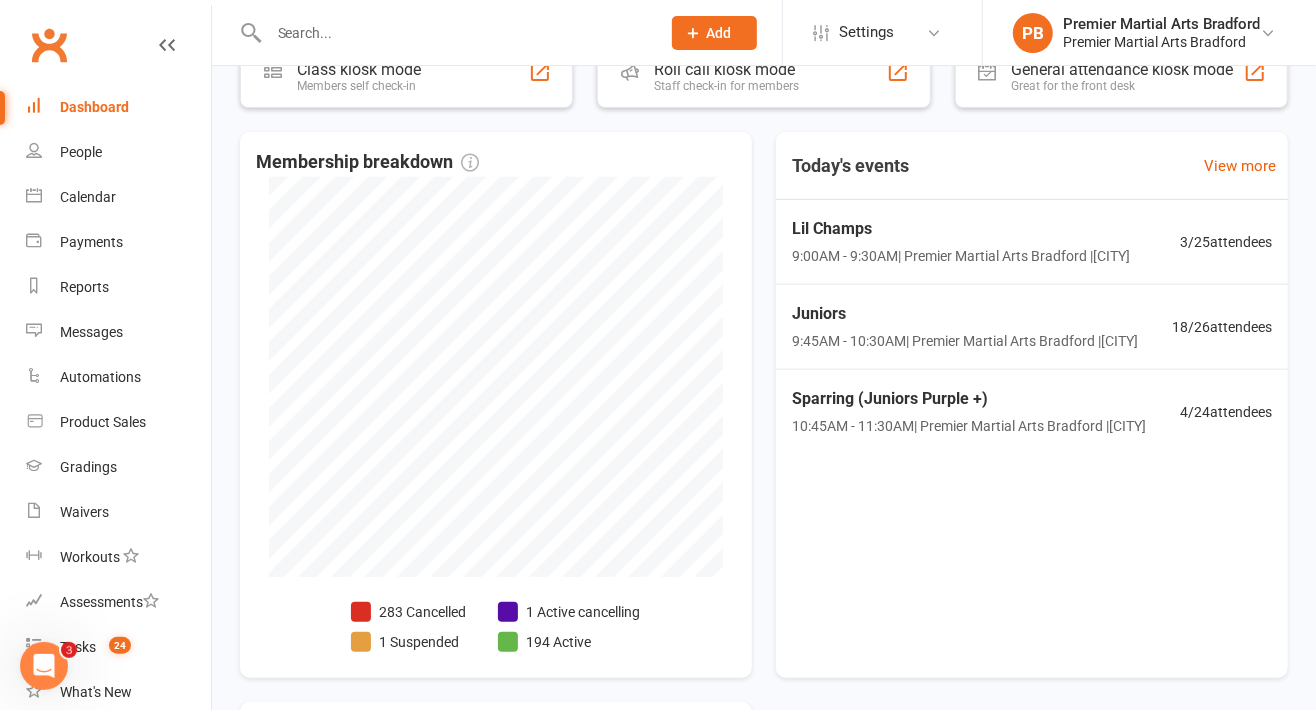scroll, scrollTop: 404, scrollLeft: 0, axis: vertical 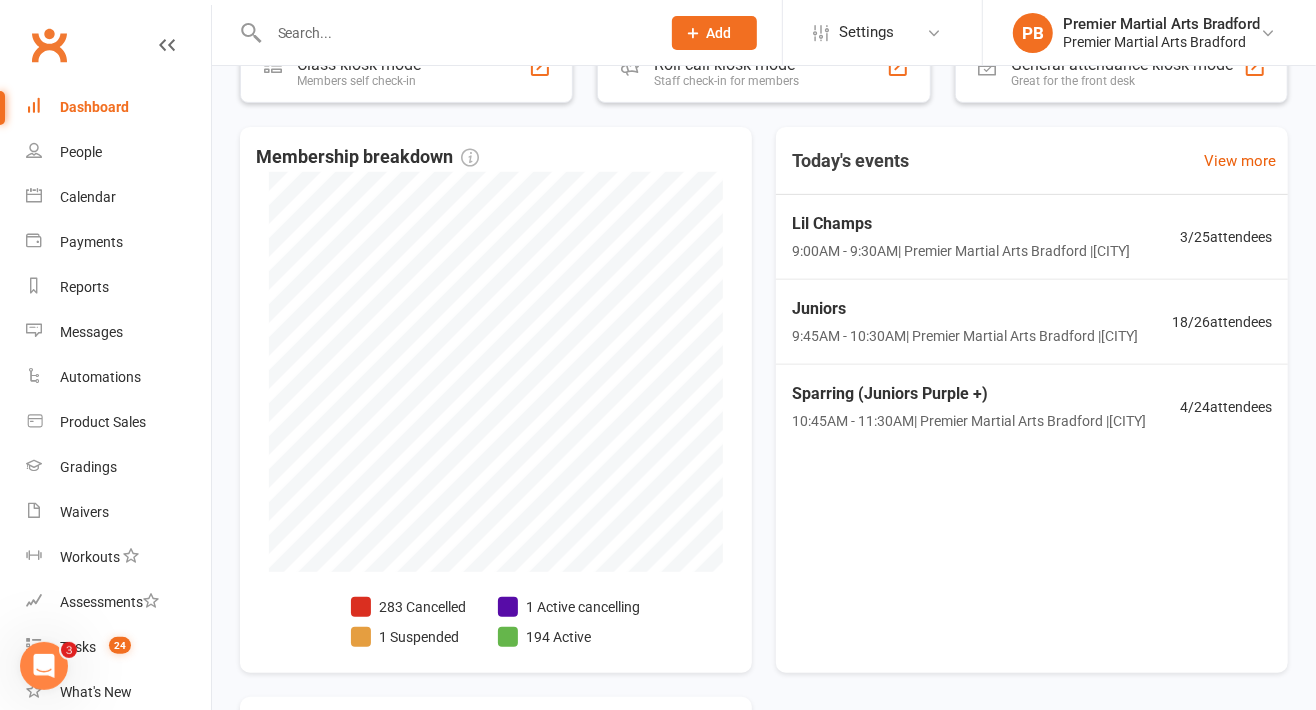 click on "Lil Champs [TIME] - [TIME] | Premier Martial Arts Bradford | Bradford" at bounding box center [961, 237] 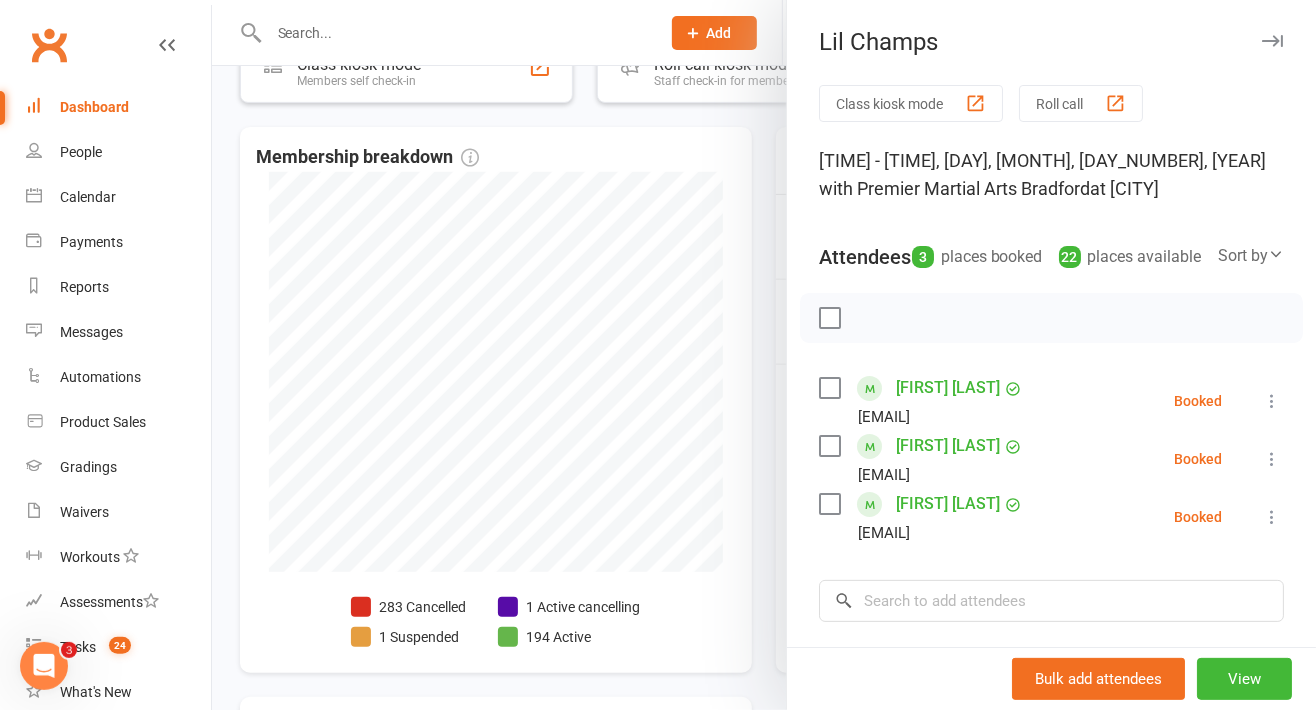 click at bounding box center (1272, 41) 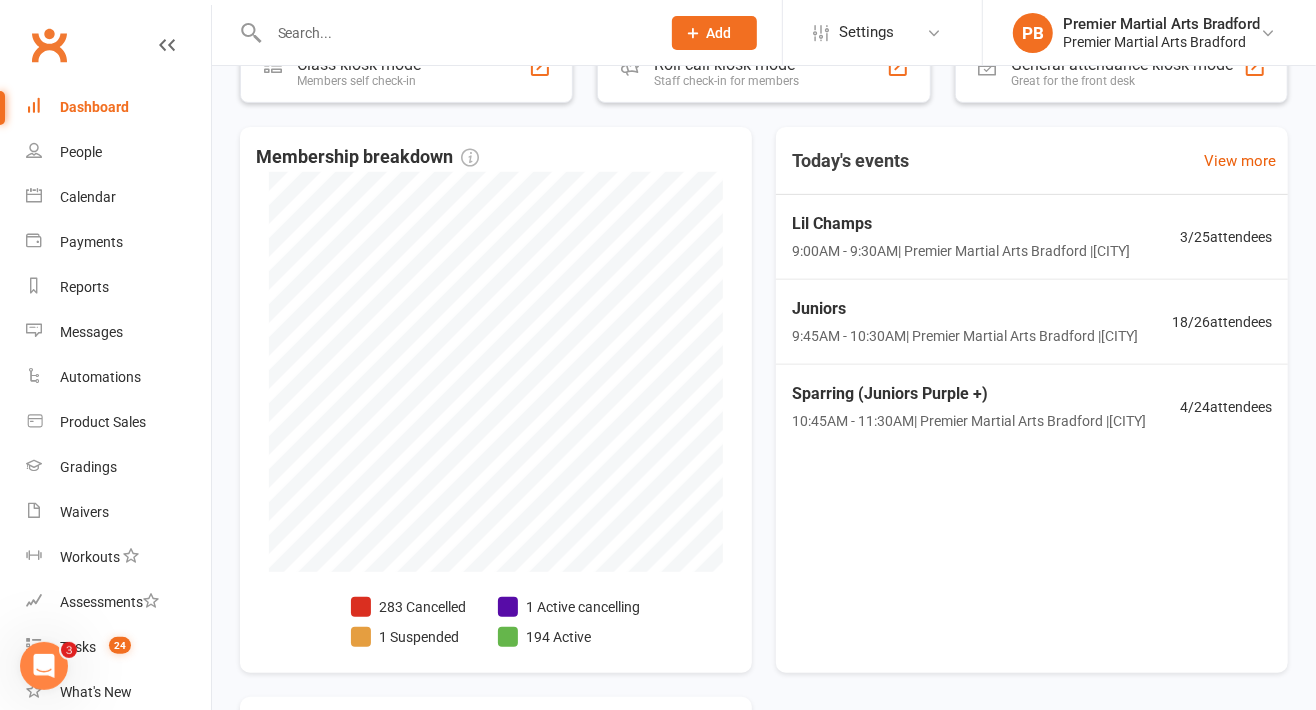 click on "[TIME] - [TIME] | Premier Martial Arts Bradford | Bradford" at bounding box center (965, 336) 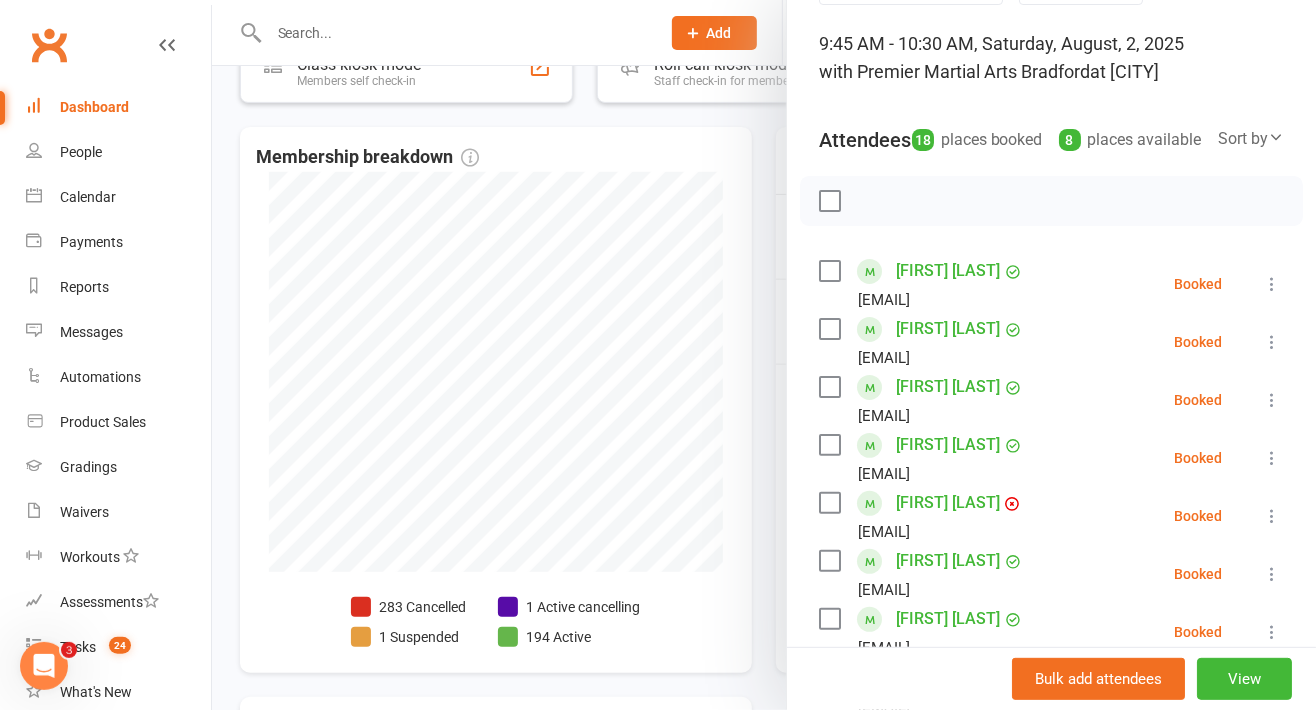 scroll, scrollTop: 0, scrollLeft: 0, axis: both 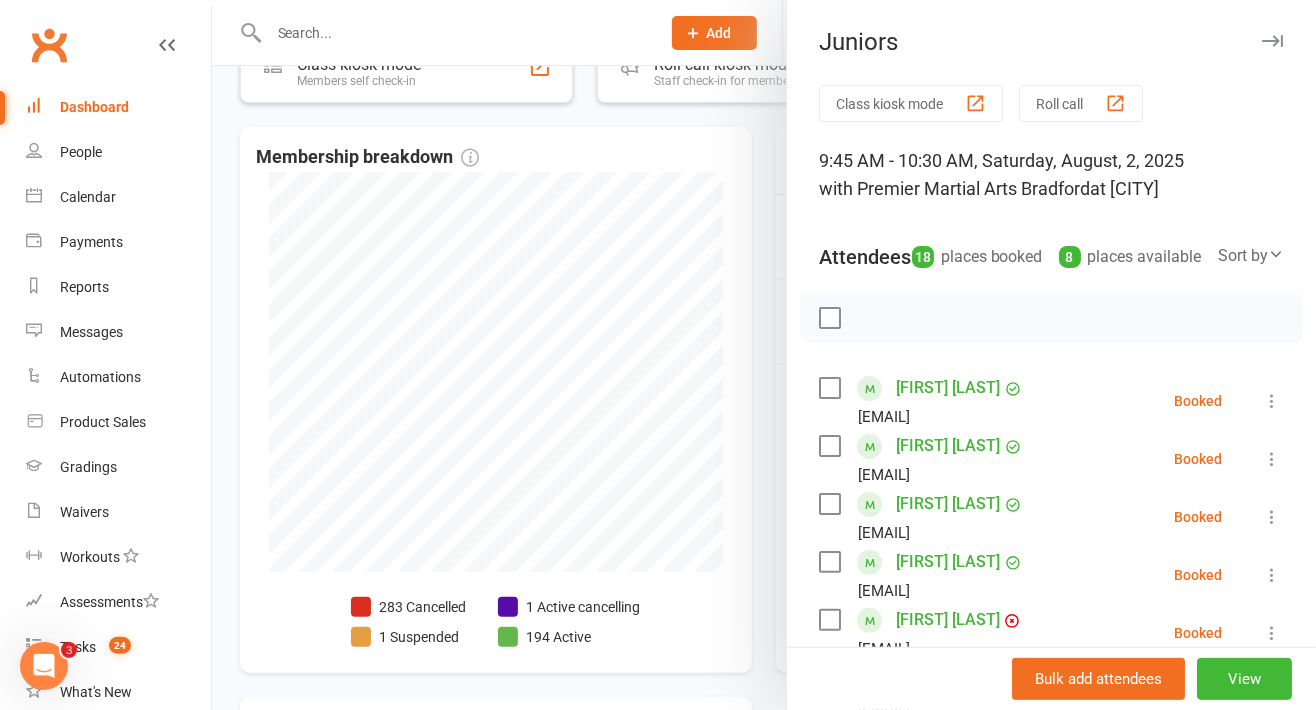 click at bounding box center [1272, 41] 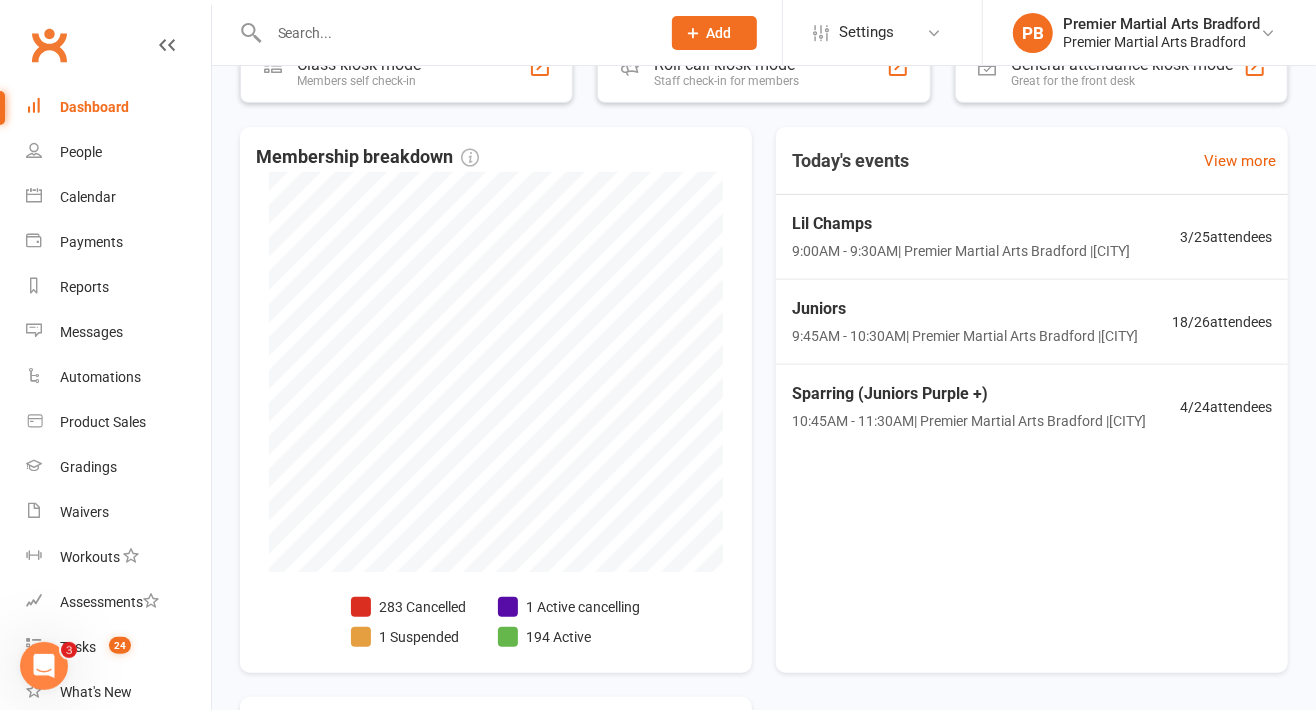 click on "[TIME] - [TIME] | Premier Martial Arts Bradford | Bradford" at bounding box center (969, 421) 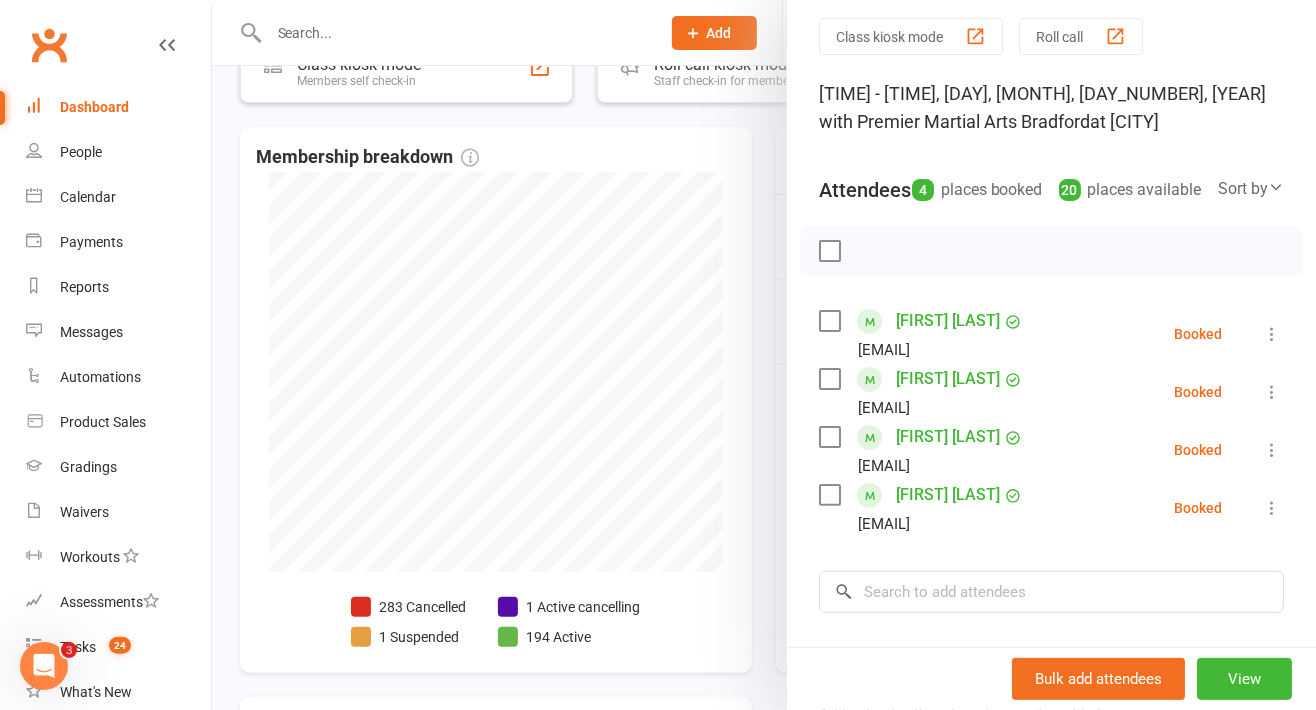 scroll, scrollTop: 0, scrollLeft: 0, axis: both 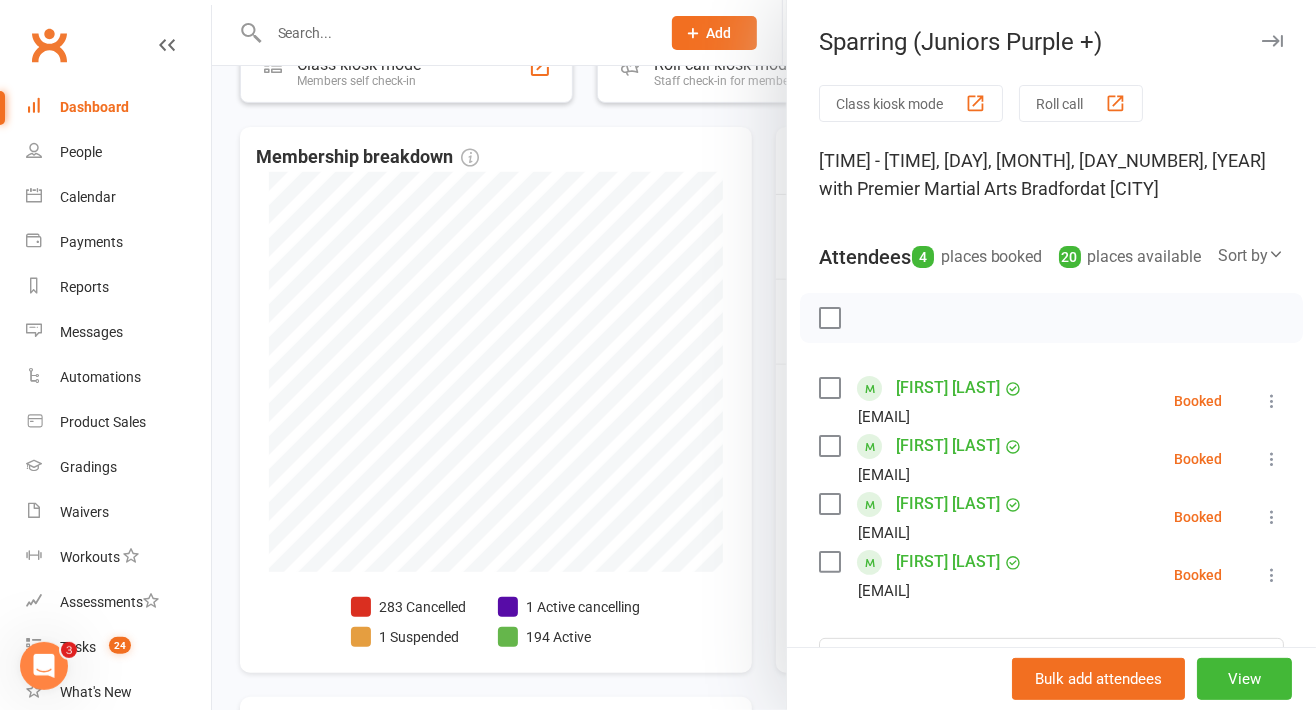 click on "Sparring (Juniors Purple +)" at bounding box center [1051, 42] 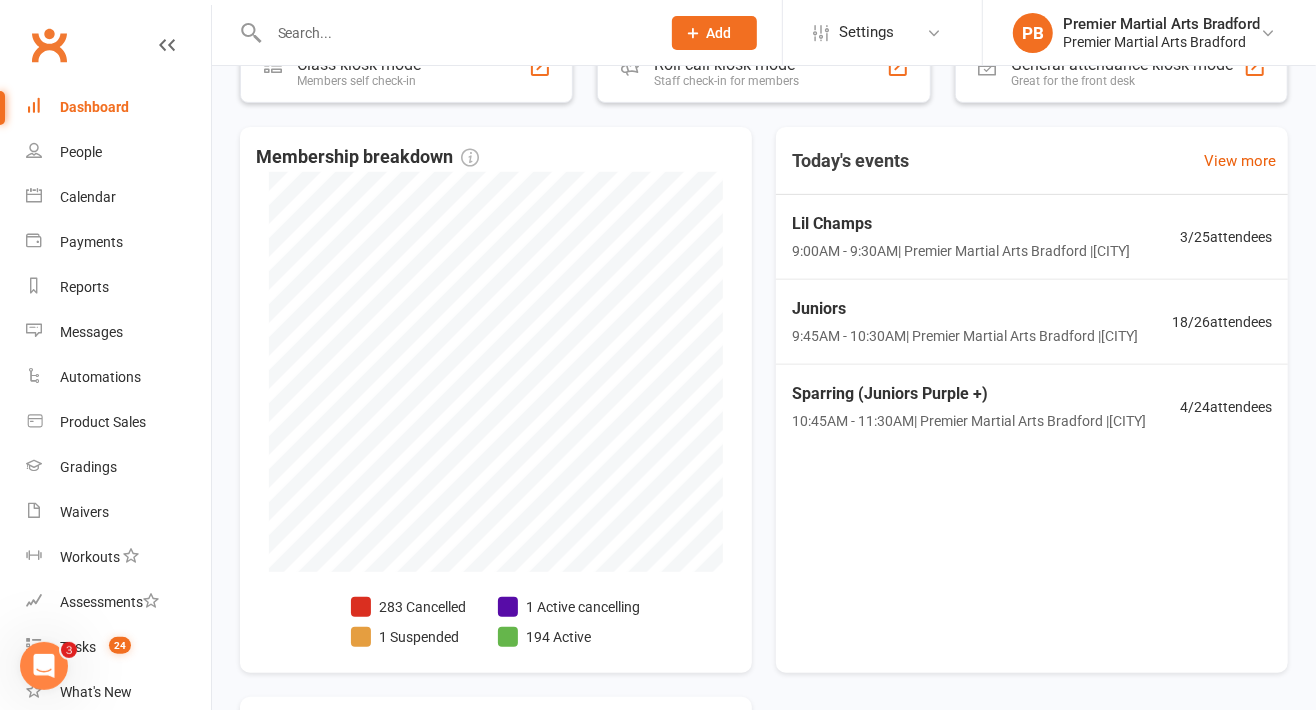 click at bounding box center (454, 33) 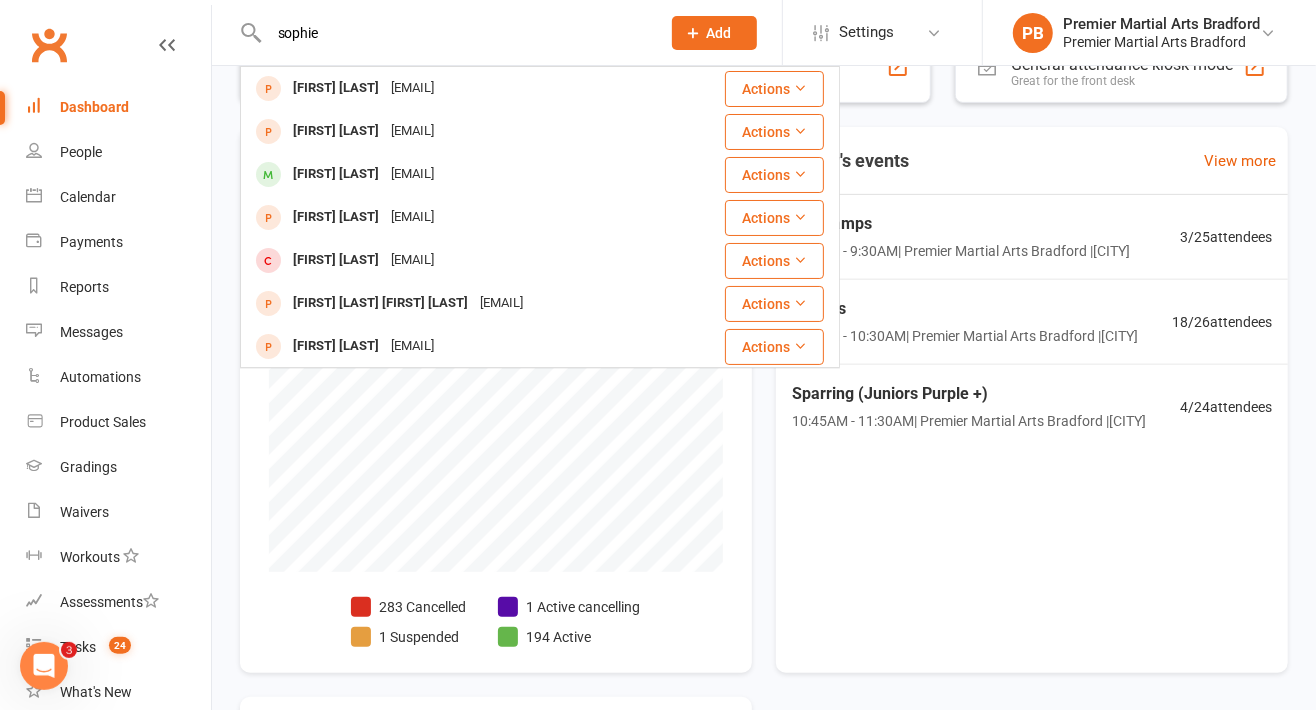 type on "sophie" 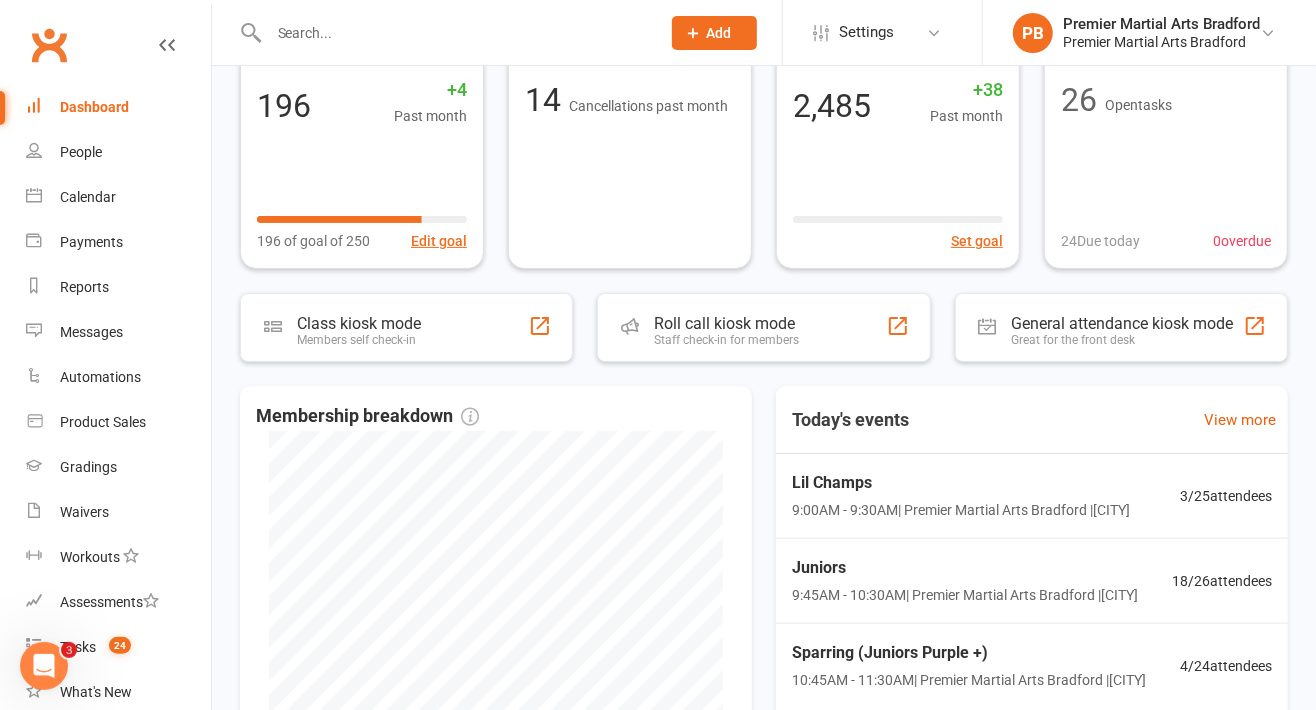 scroll, scrollTop: 0, scrollLeft: 0, axis: both 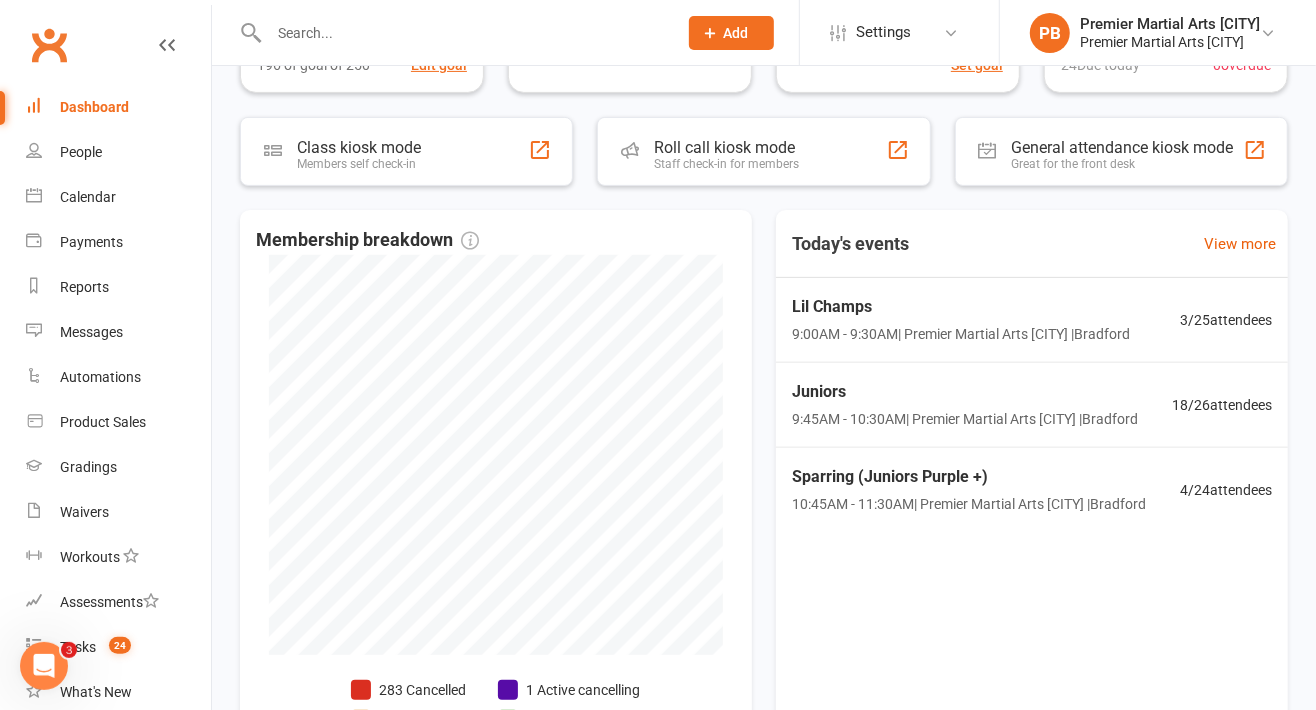 click on "Lil Champs [TIME] - [TIME] | Premier Martial Arts Bradford | Bradford" at bounding box center (961, 320) 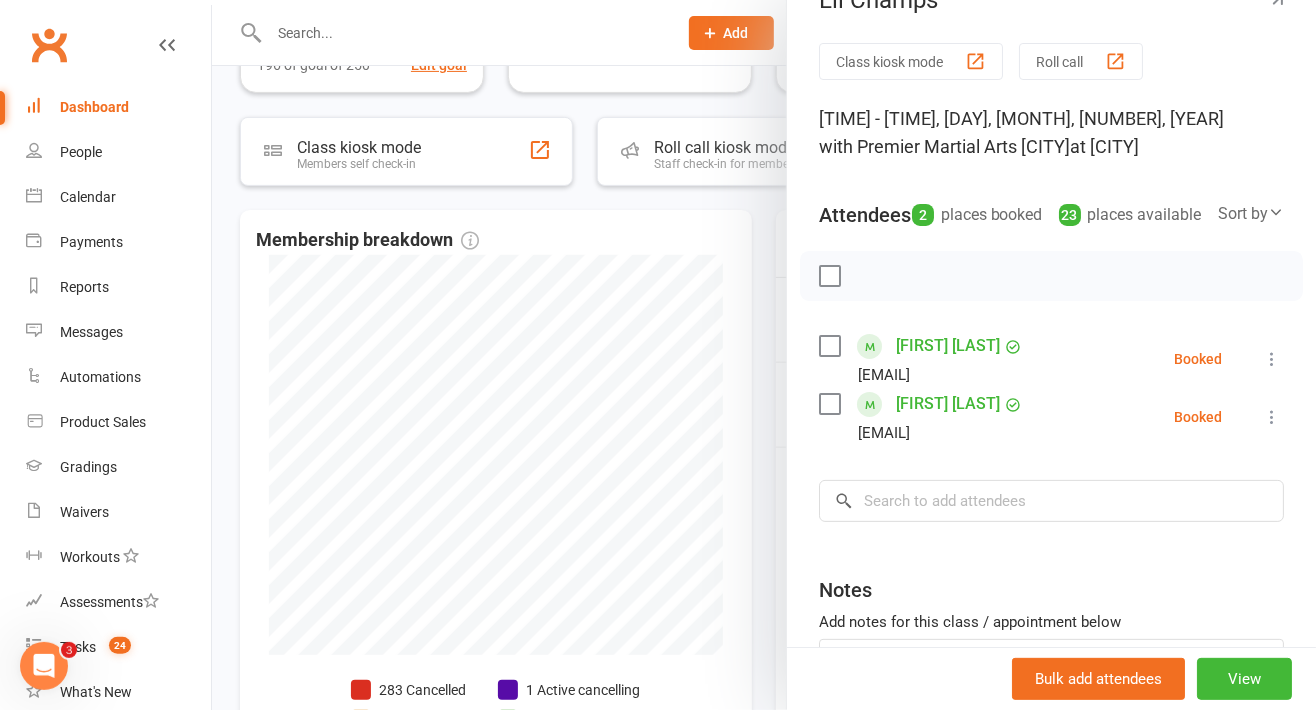 scroll, scrollTop: 0, scrollLeft: 0, axis: both 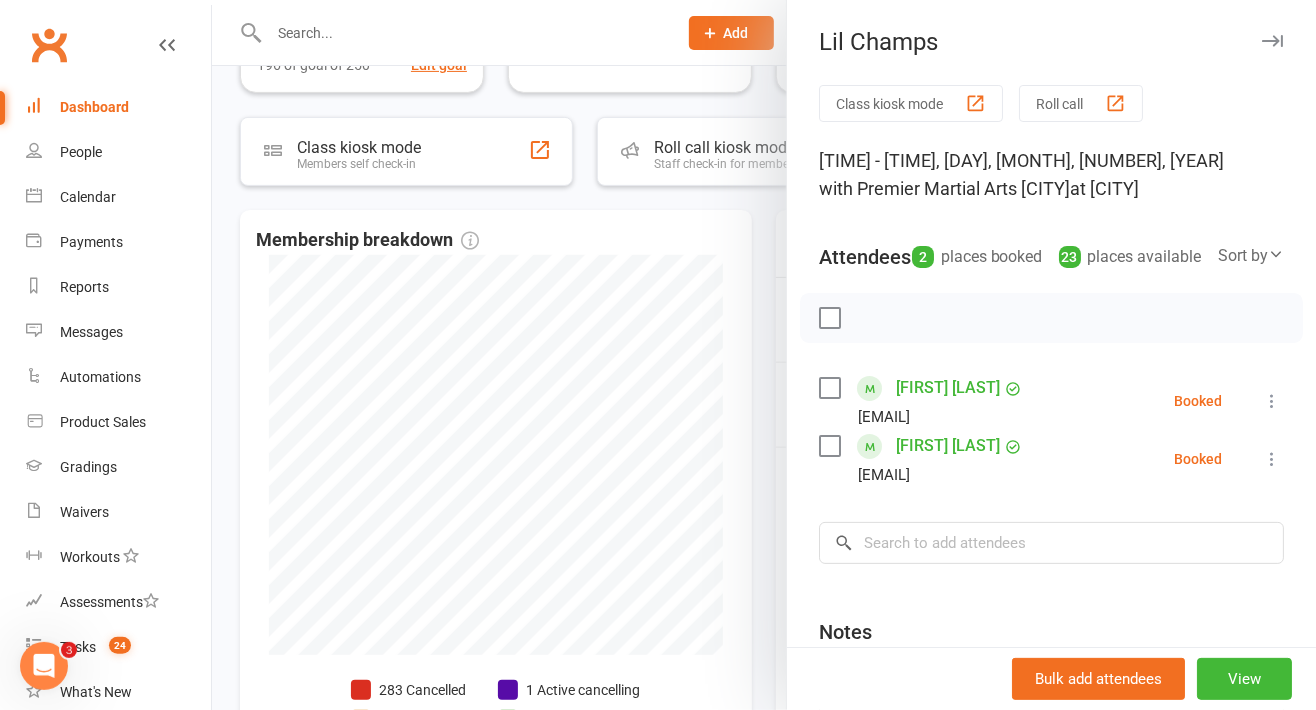 click at bounding box center (1272, 41) 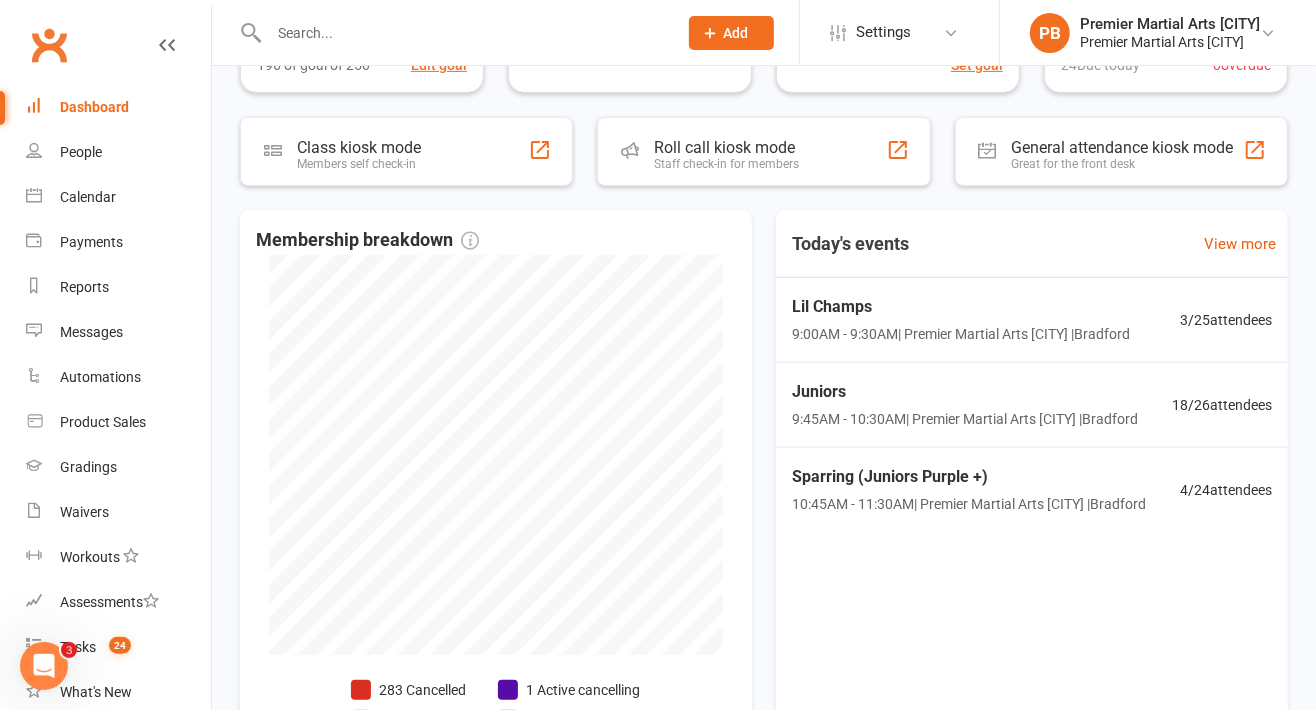 click on "Lil Champs" at bounding box center (961, 307) 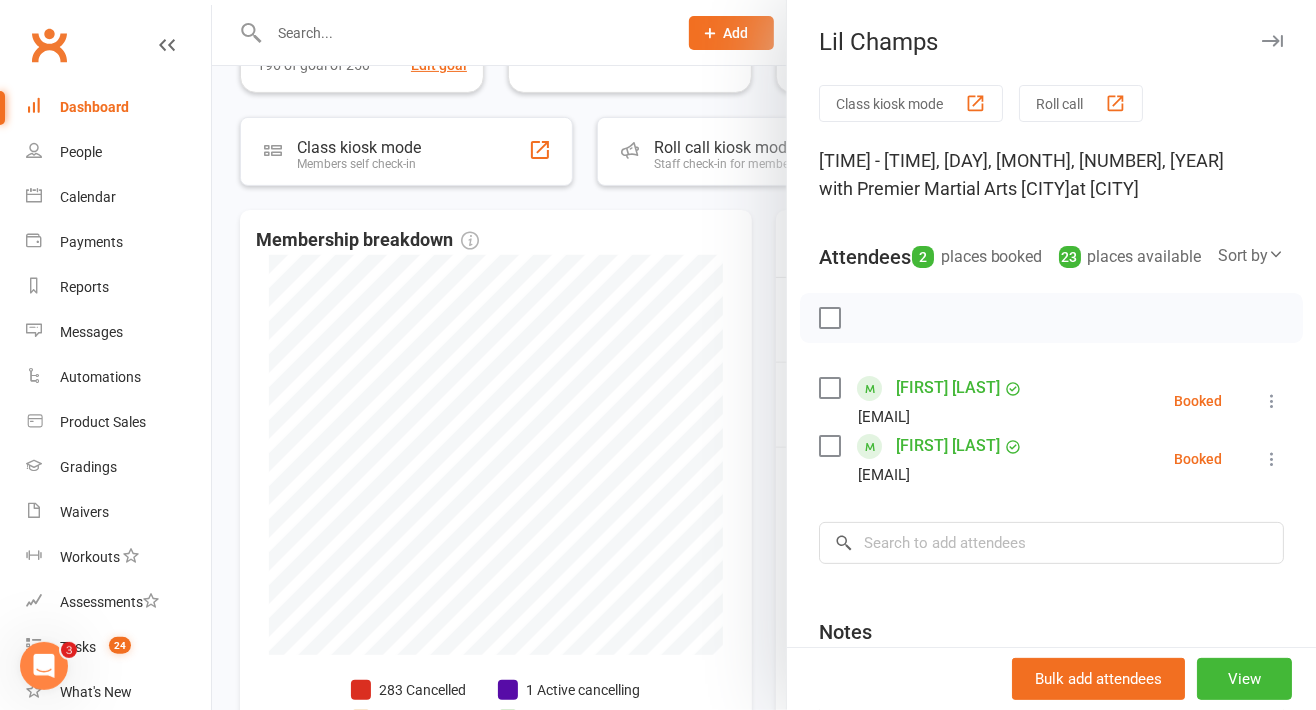 click at bounding box center (1272, 41) 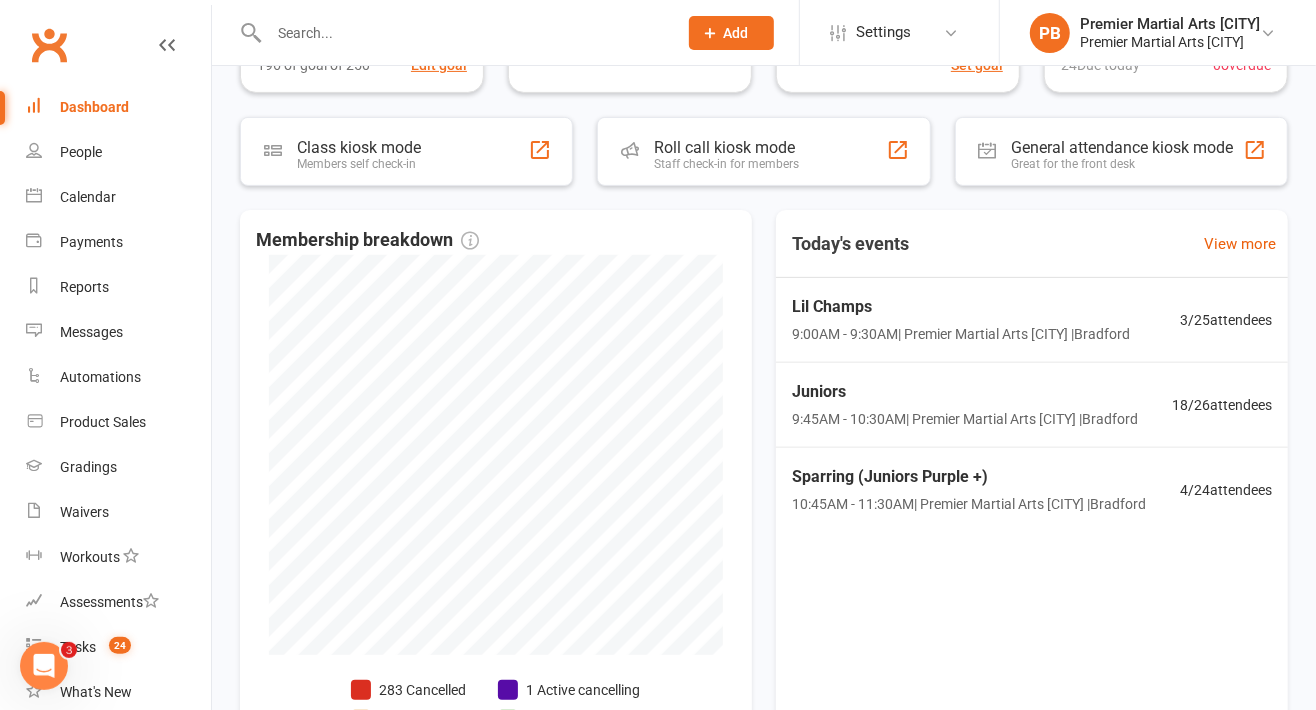 click on "18  /  26  attendees" at bounding box center [1222, 405] 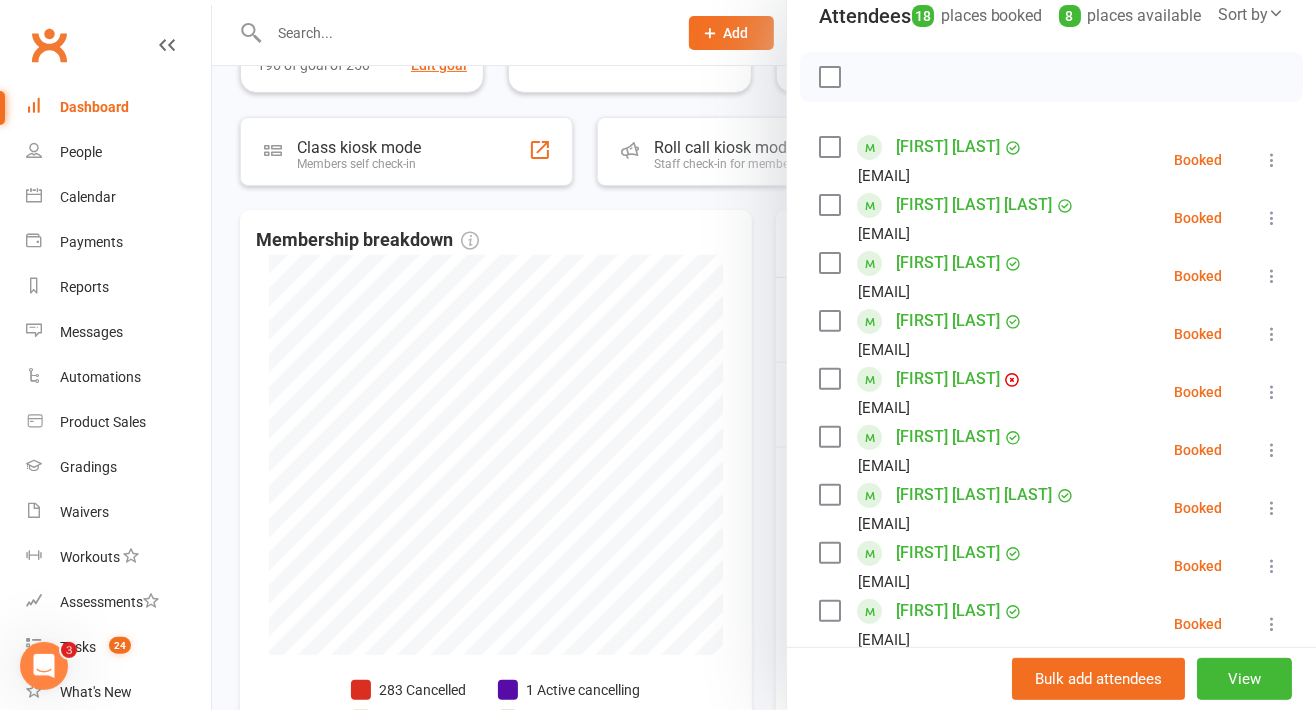 scroll, scrollTop: 240, scrollLeft: 0, axis: vertical 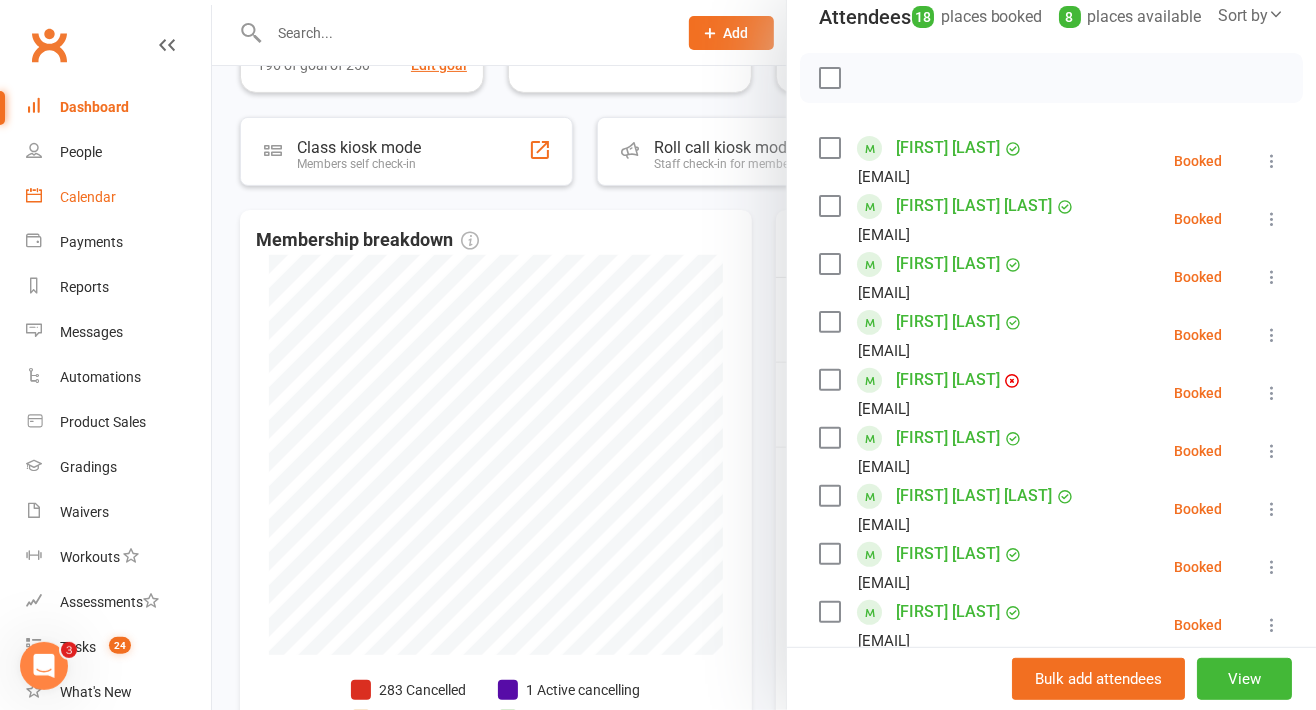 click on "Calendar" at bounding box center [88, 197] 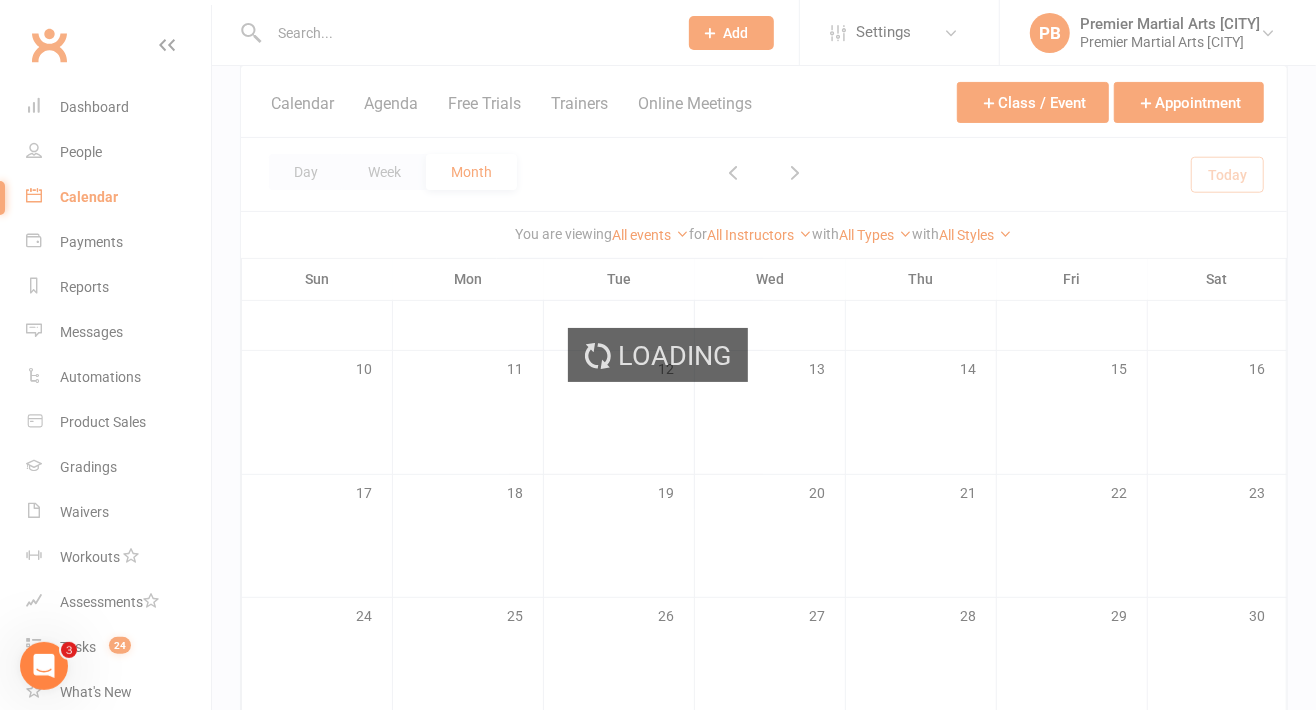 scroll, scrollTop: 0, scrollLeft: 0, axis: both 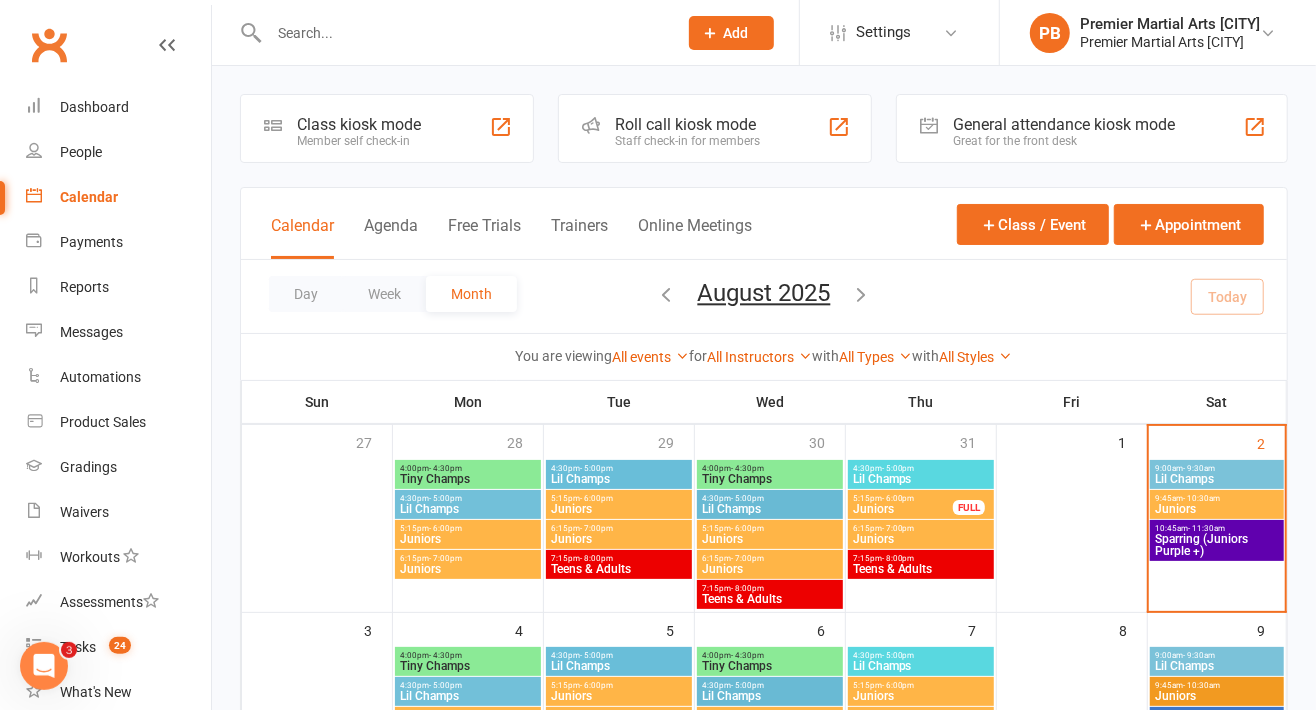 click at bounding box center (667, 296) 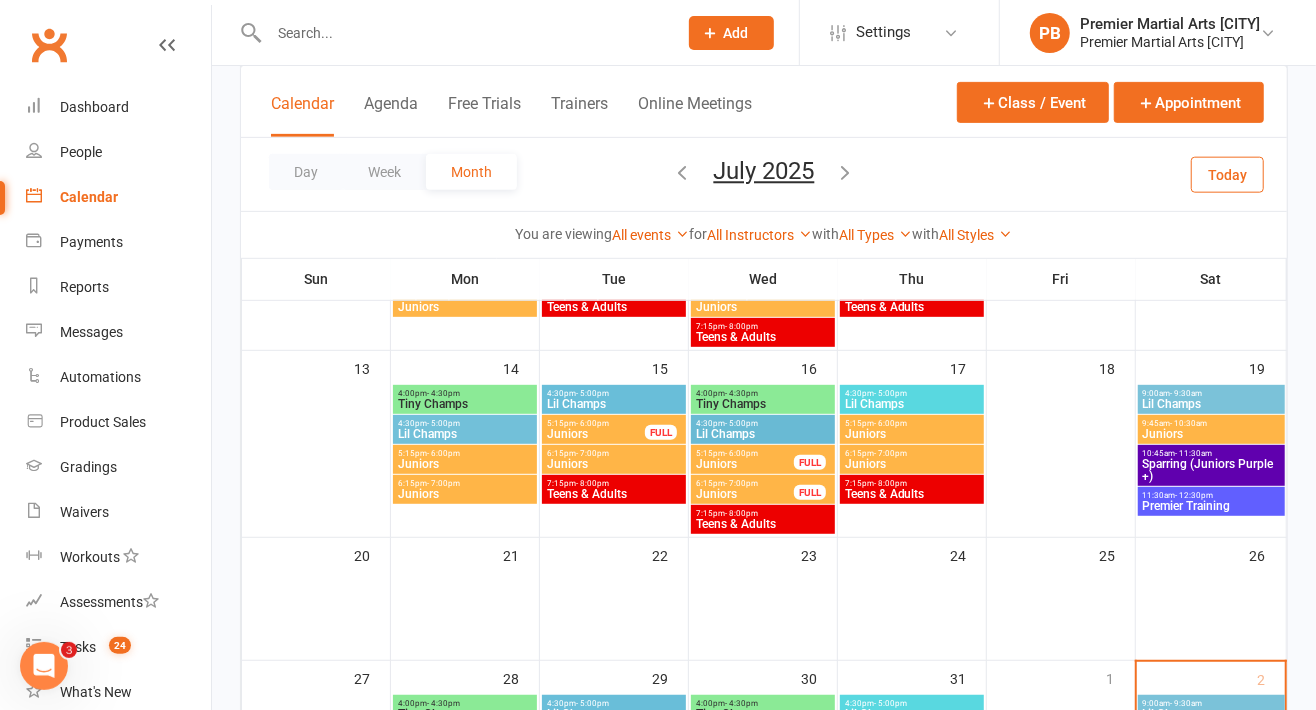 scroll, scrollTop: 437, scrollLeft: 0, axis: vertical 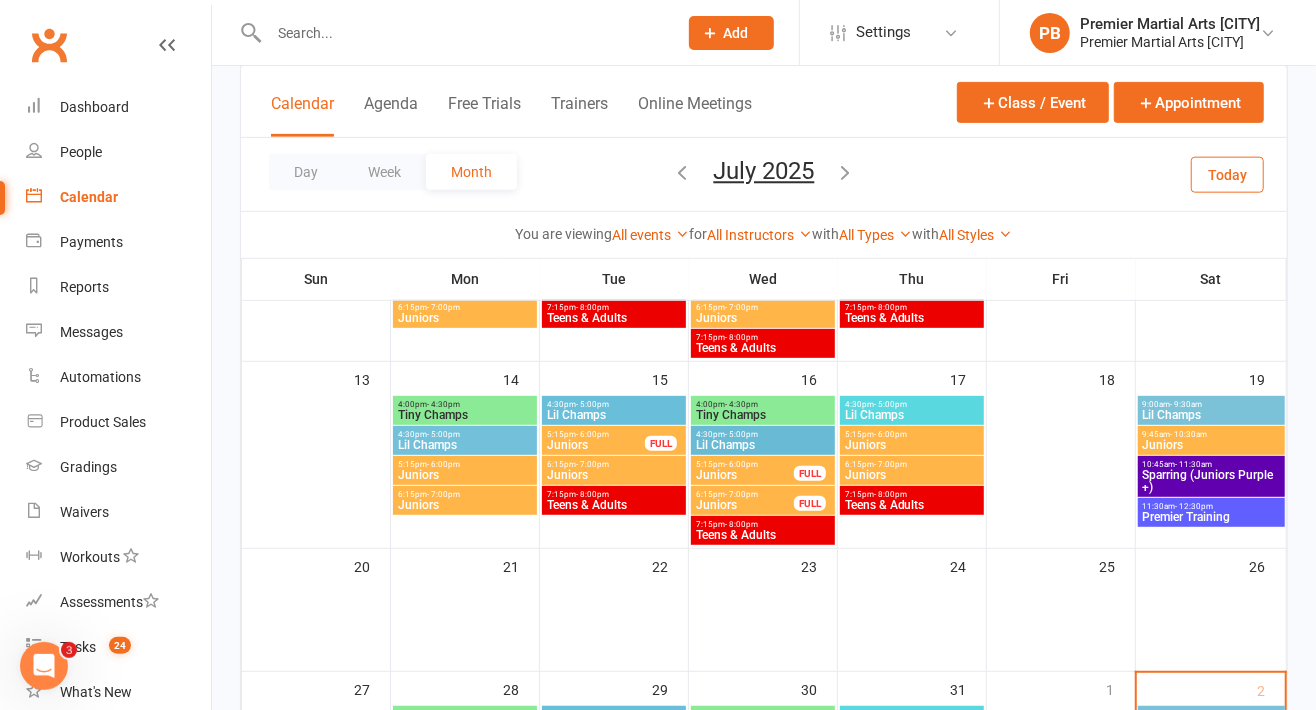 click on "Premier Training" at bounding box center (1211, 517) 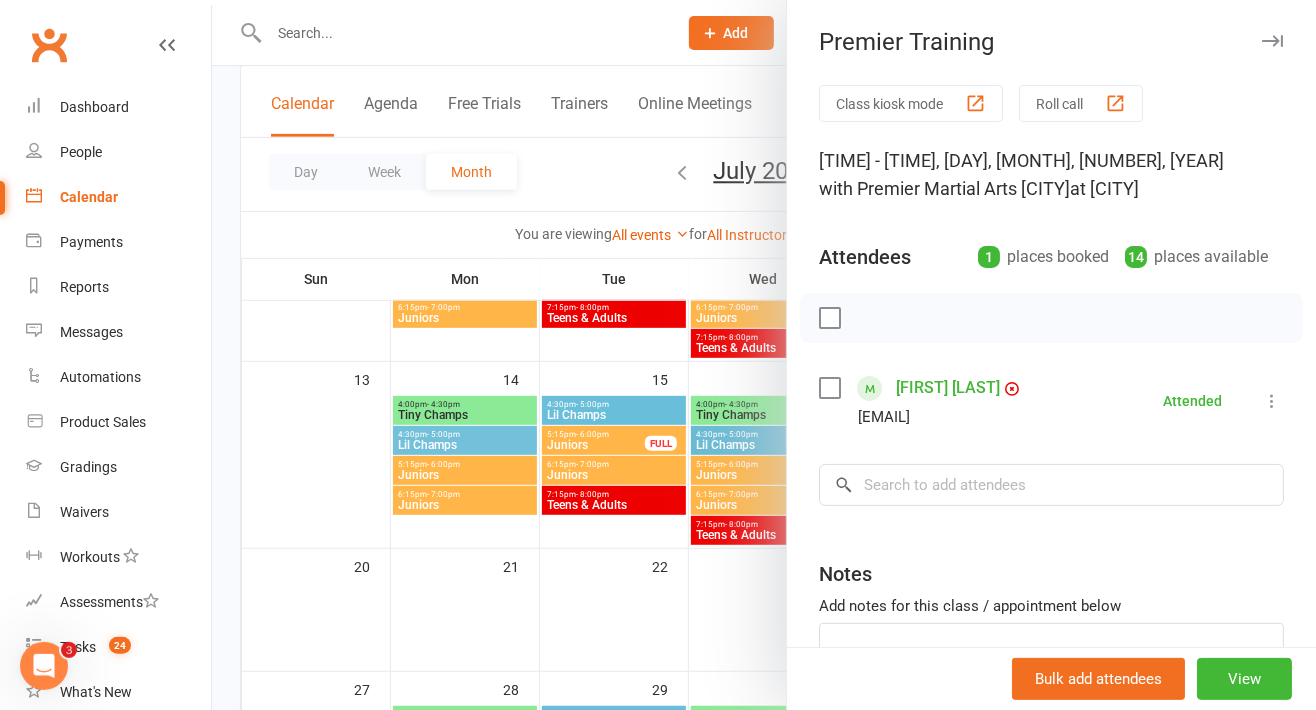 click at bounding box center (1272, 41) 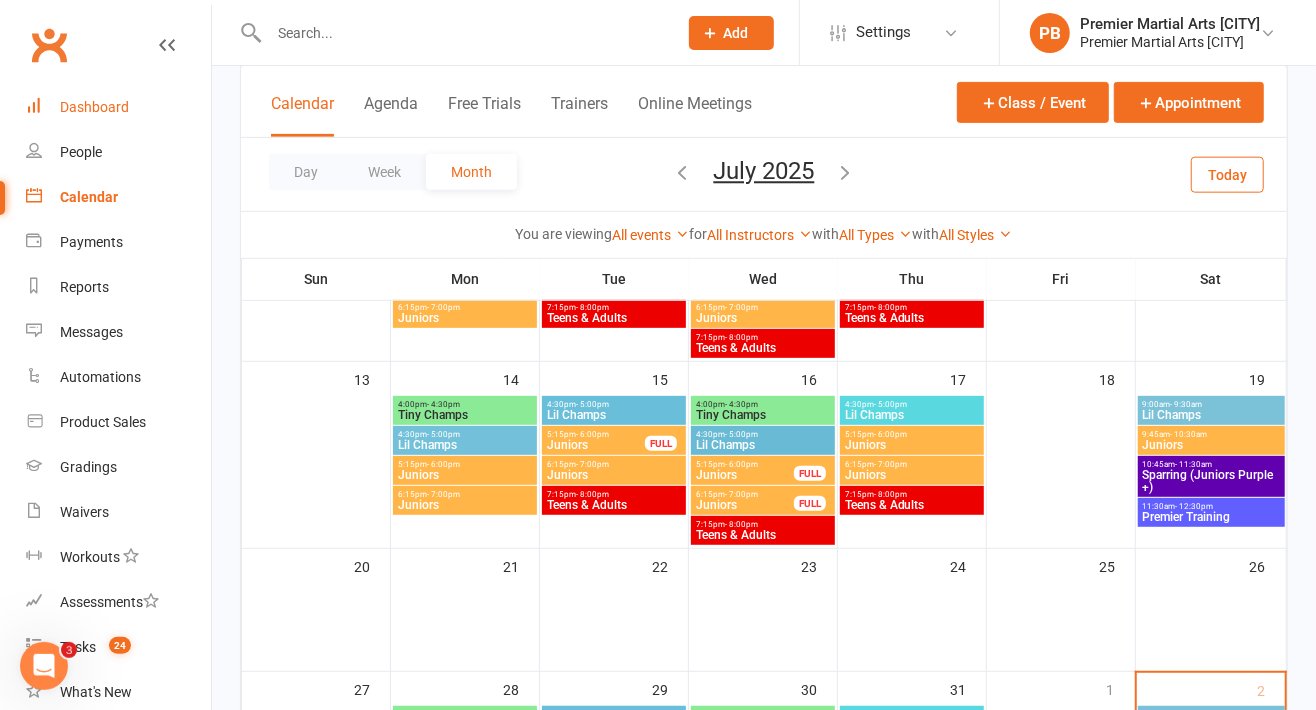click on "Dashboard" at bounding box center (118, 107) 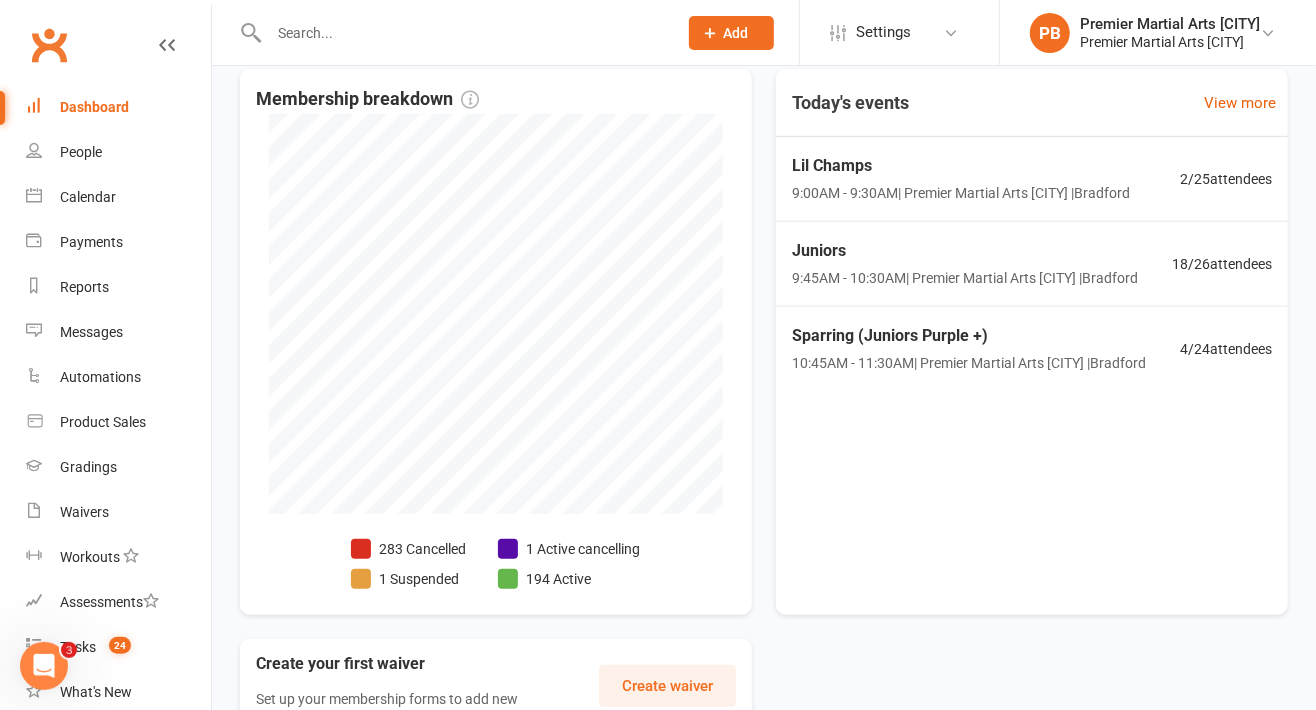 scroll, scrollTop: 452, scrollLeft: 0, axis: vertical 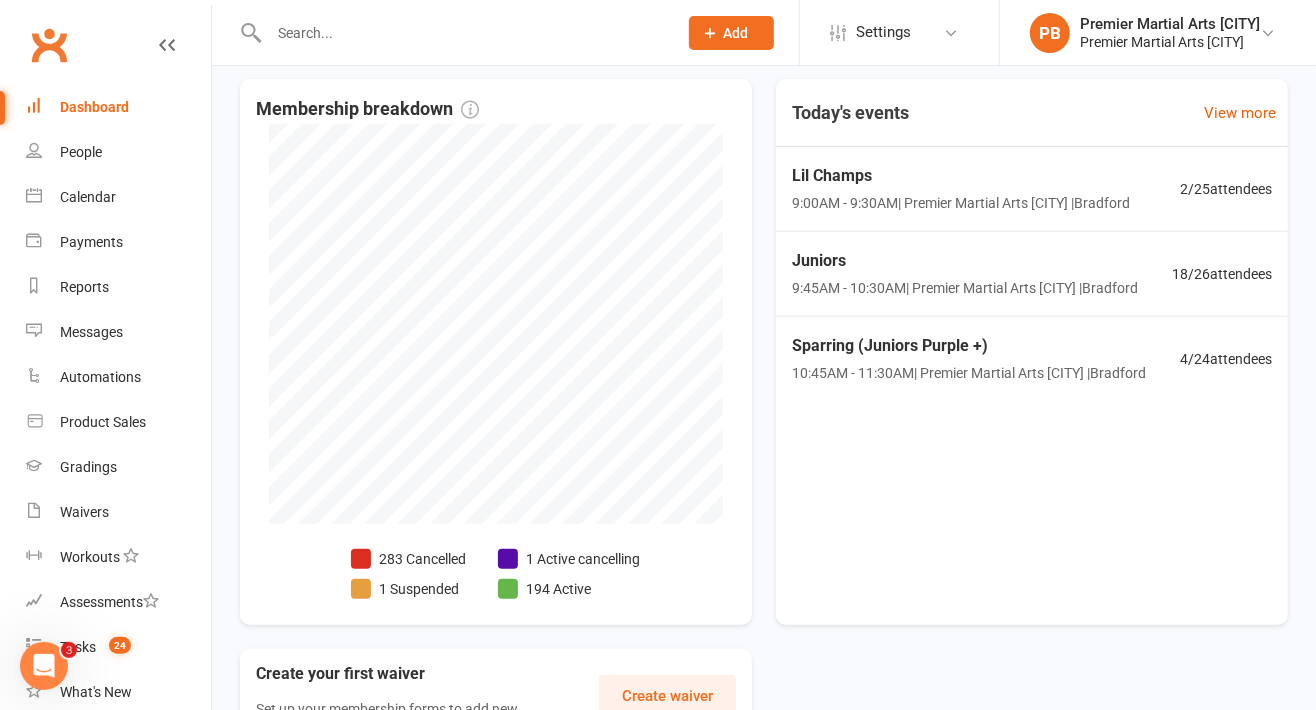click on "[TIME] - [TIME] | Premier Martial Arts Bradford | Bradford" at bounding box center [965, 288] 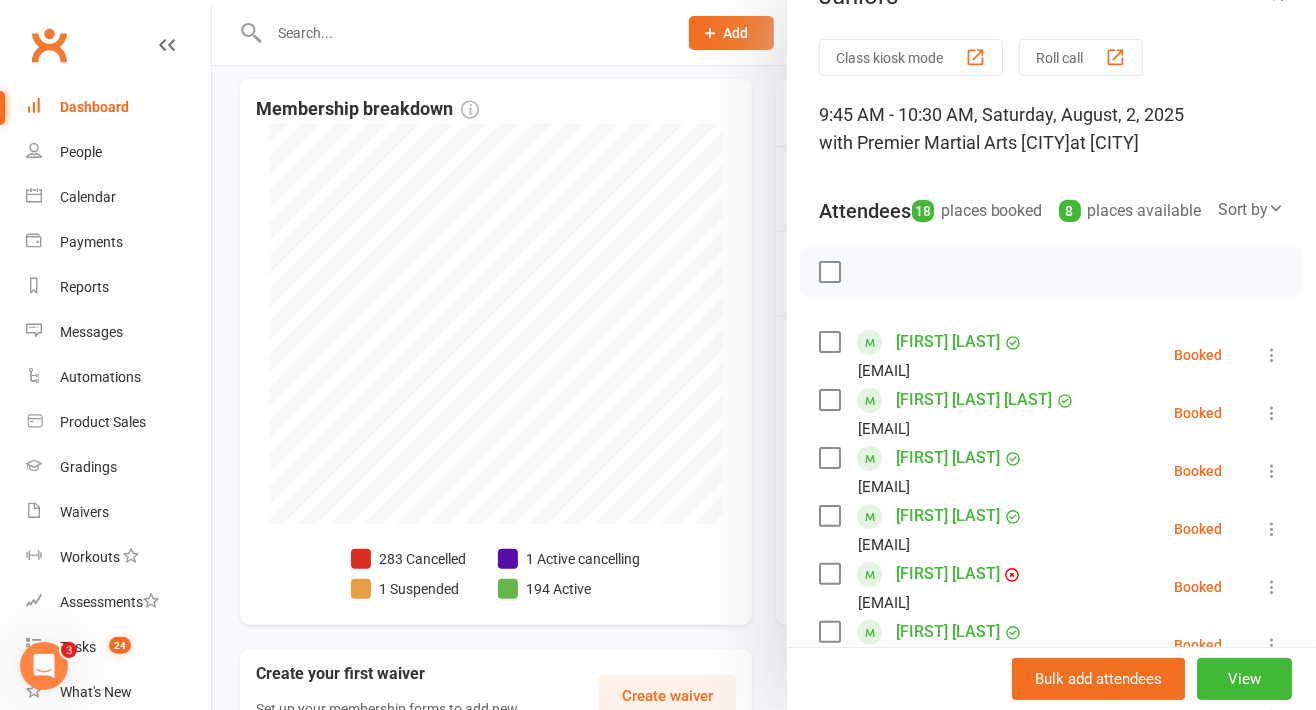 scroll, scrollTop: 0, scrollLeft: 0, axis: both 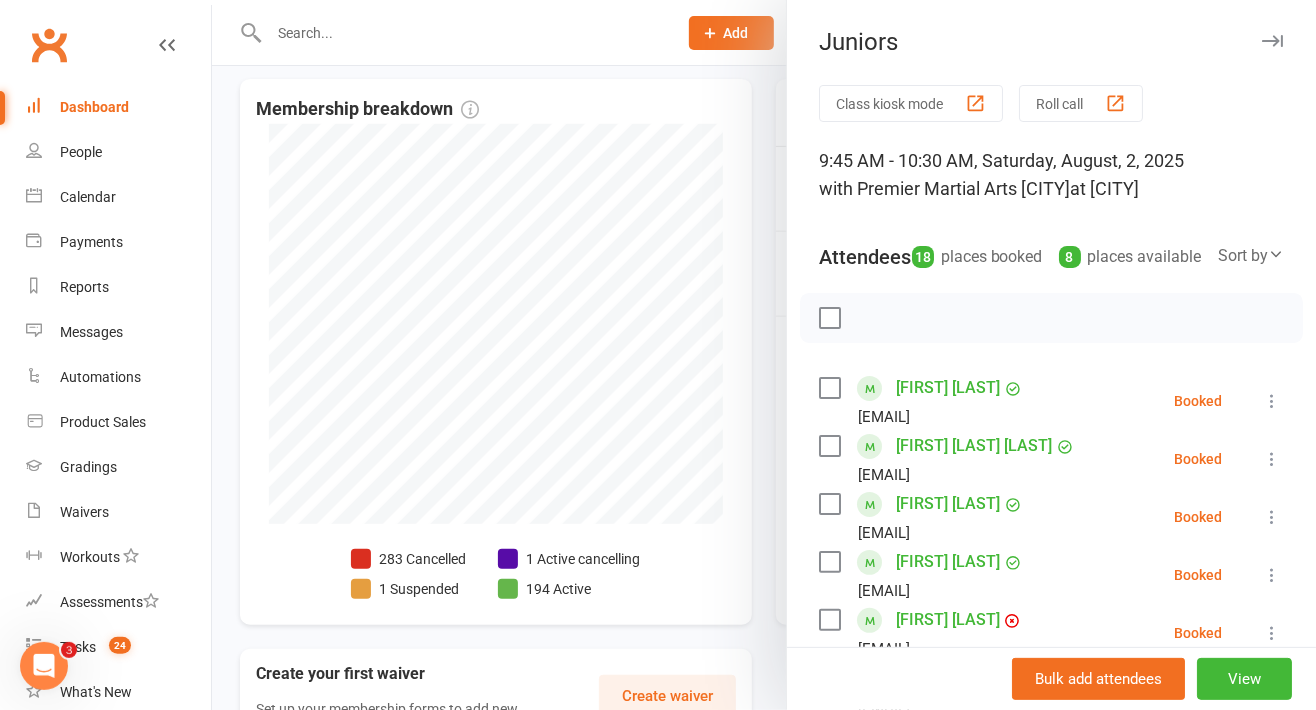 click at bounding box center [1272, 41] 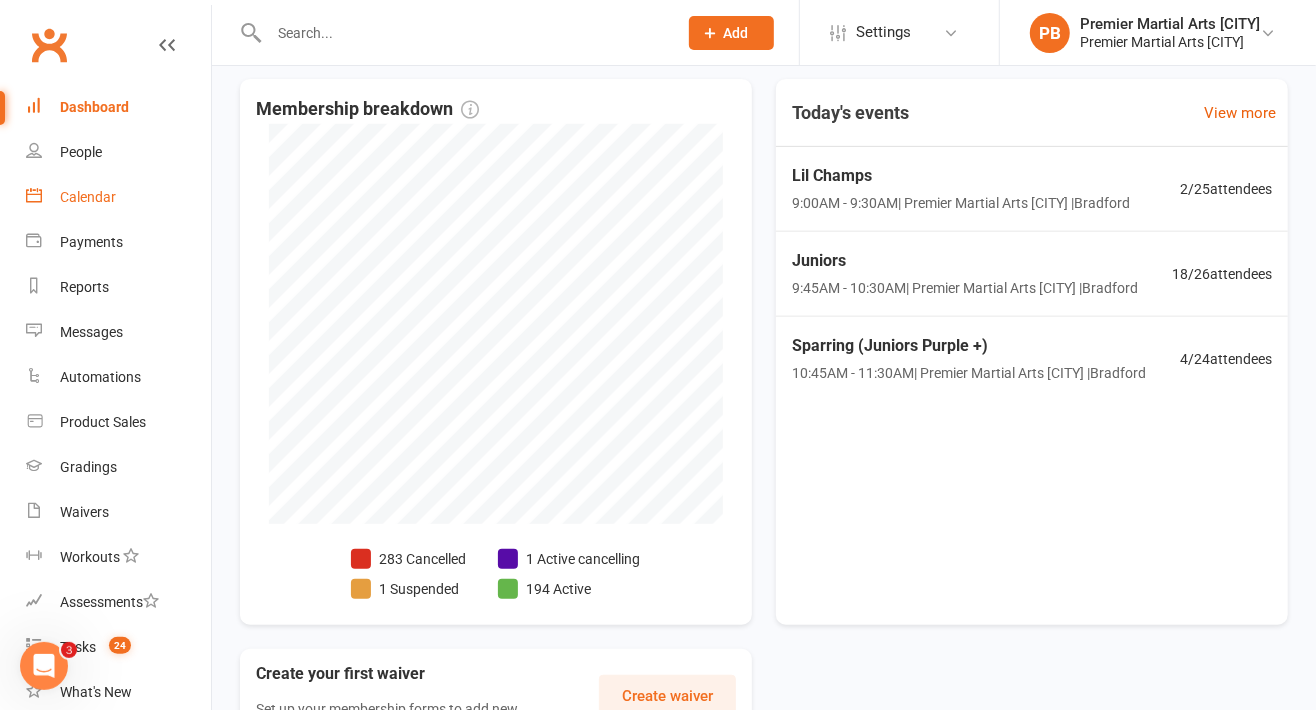 click on "Calendar" at bounding box center (118, 197) 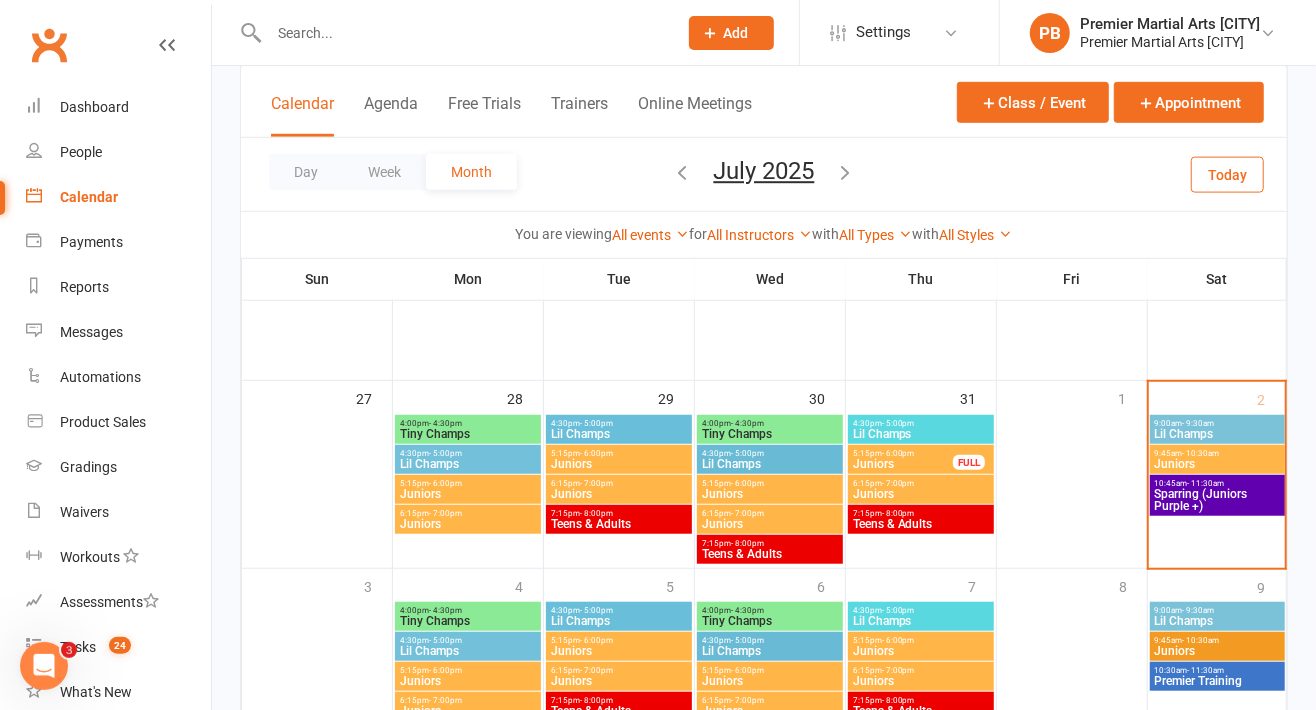 scroll, scrollTop: 828, scrollLeft: 0, axis: vertical 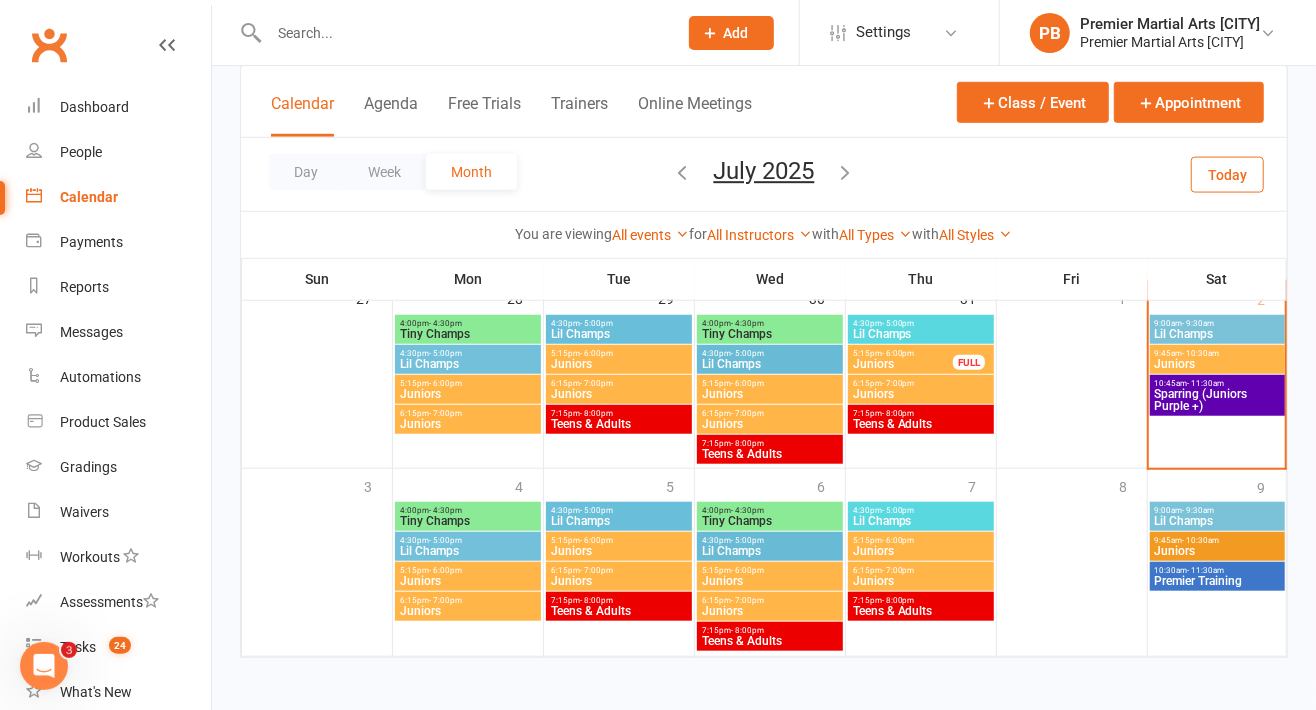 click at bounding box center (846, 172) 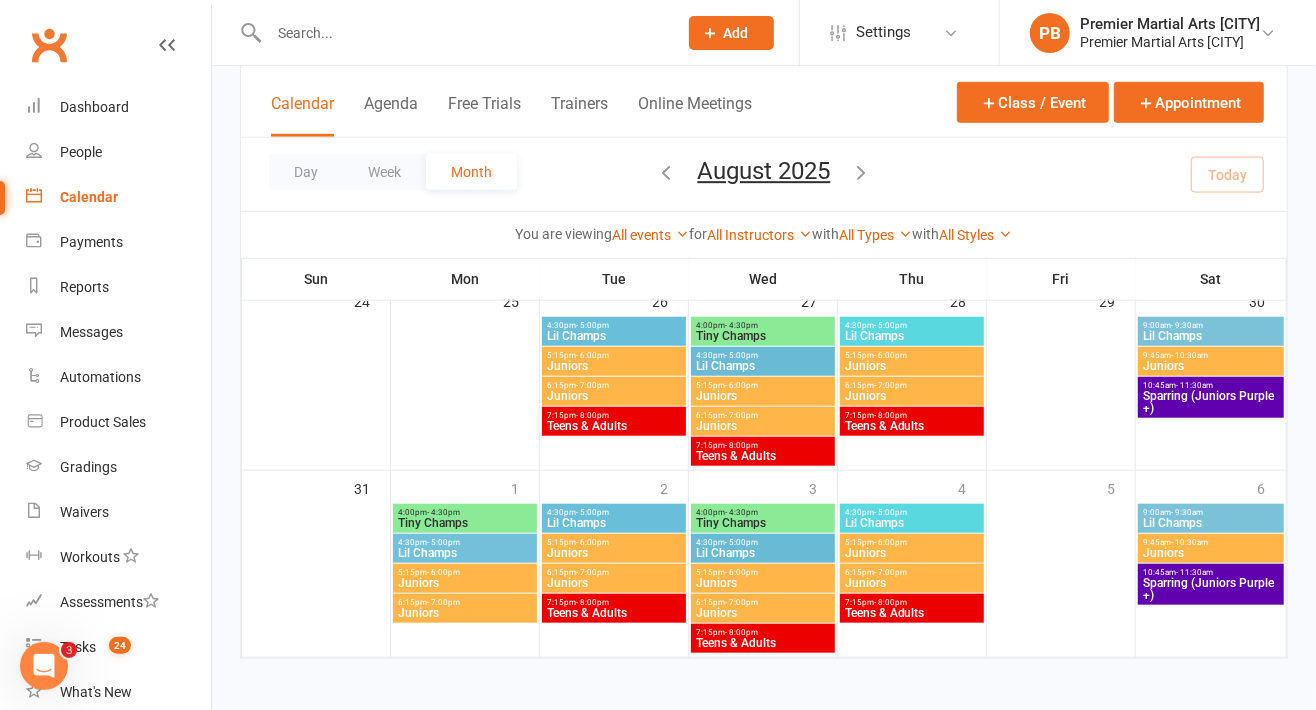 scroll, scrollTop: 892, scrollLeft: 0, axis: vertical 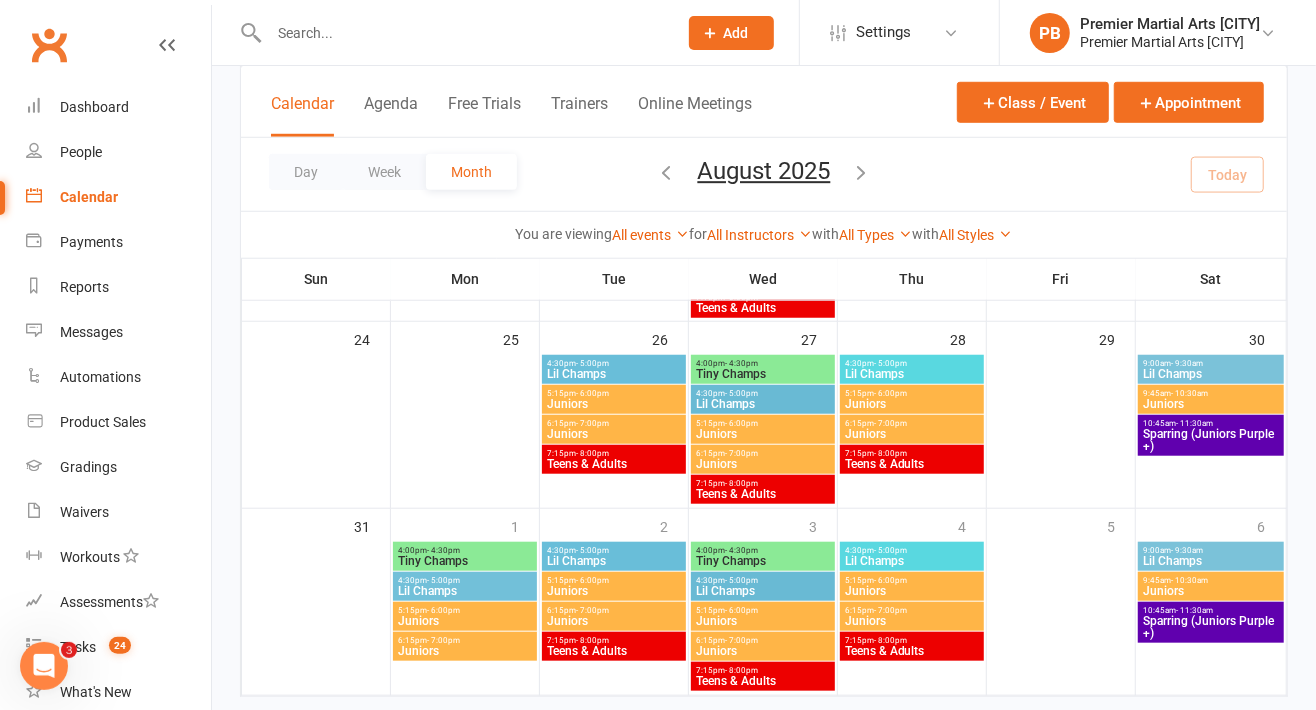 click at bounding box center (862, 172) 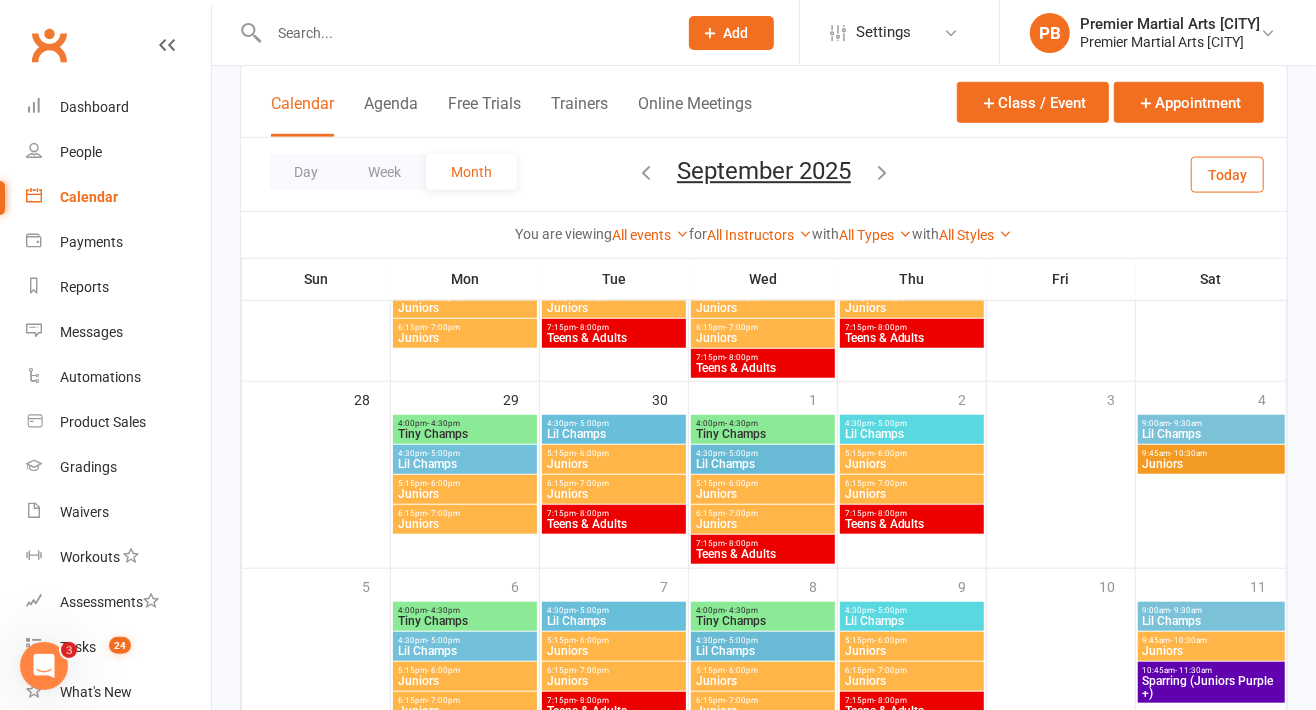 scroll, scrollTop: 891, scrollLeft: 0, axis: vertical 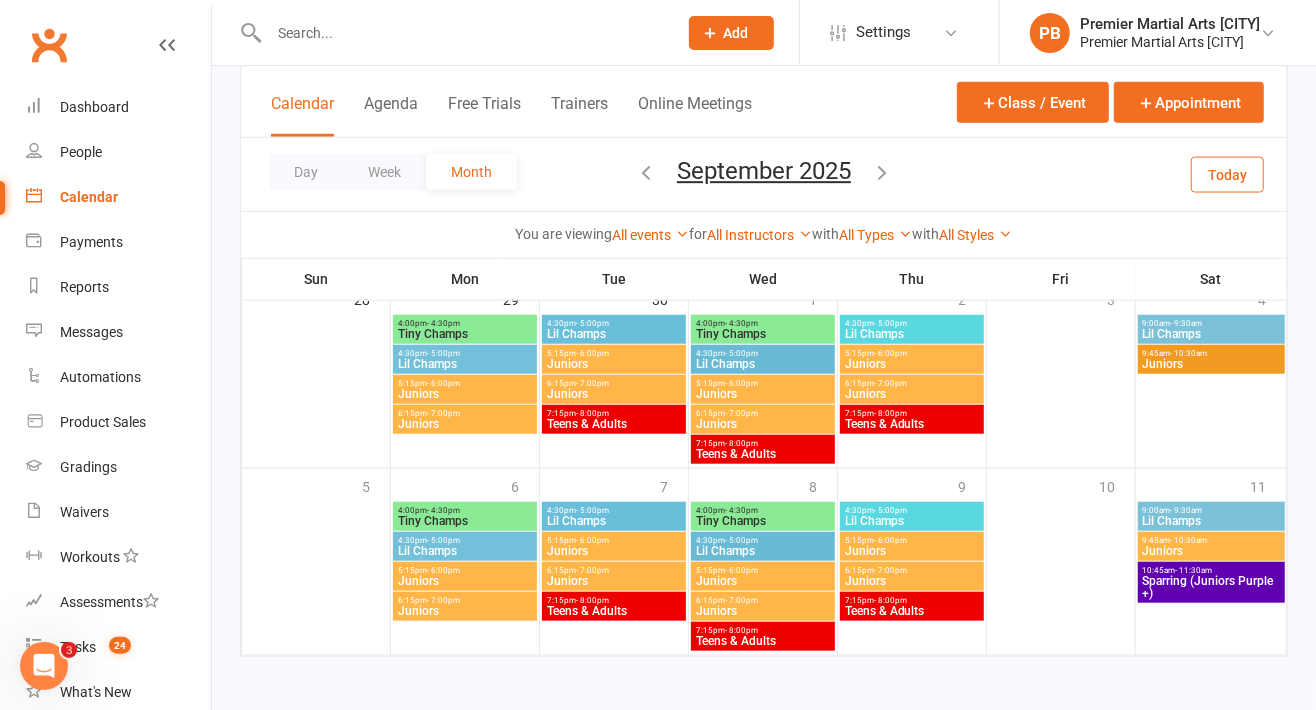 click at bounding box center (1211, 392) 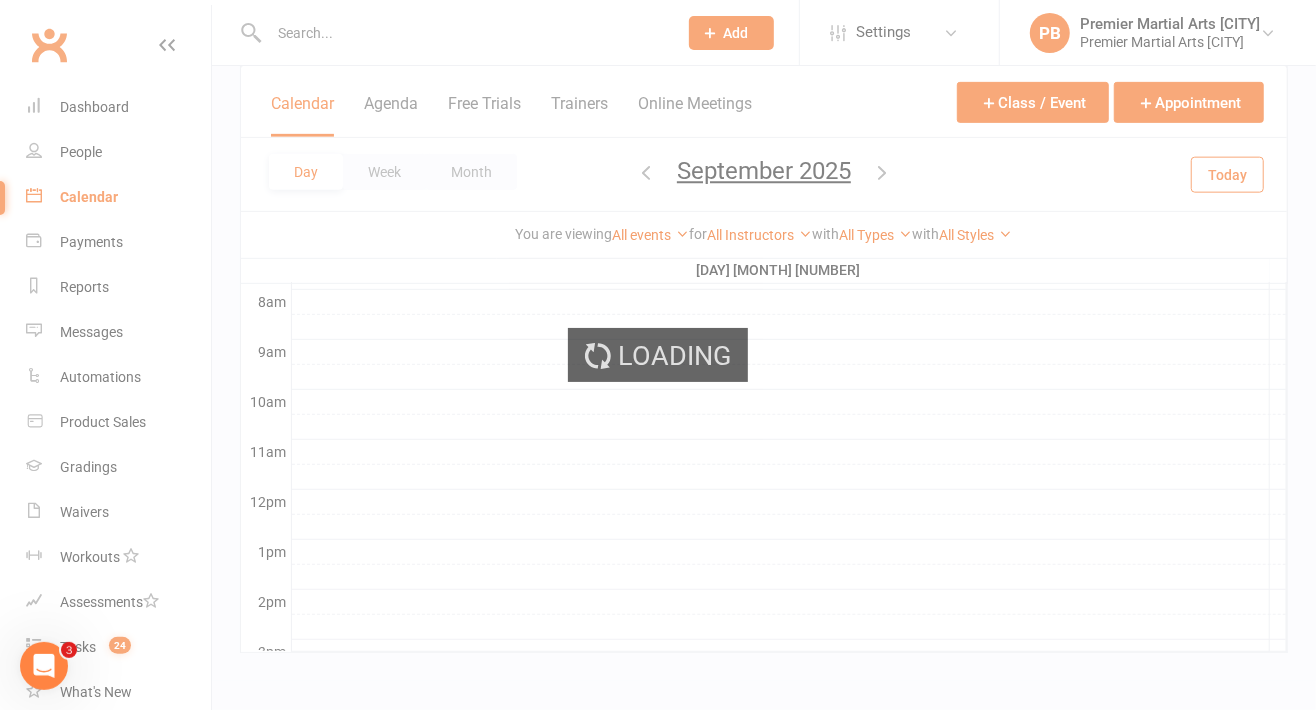 scroll, scrollTop: 515, scrollLeft: 0, axis: vertical 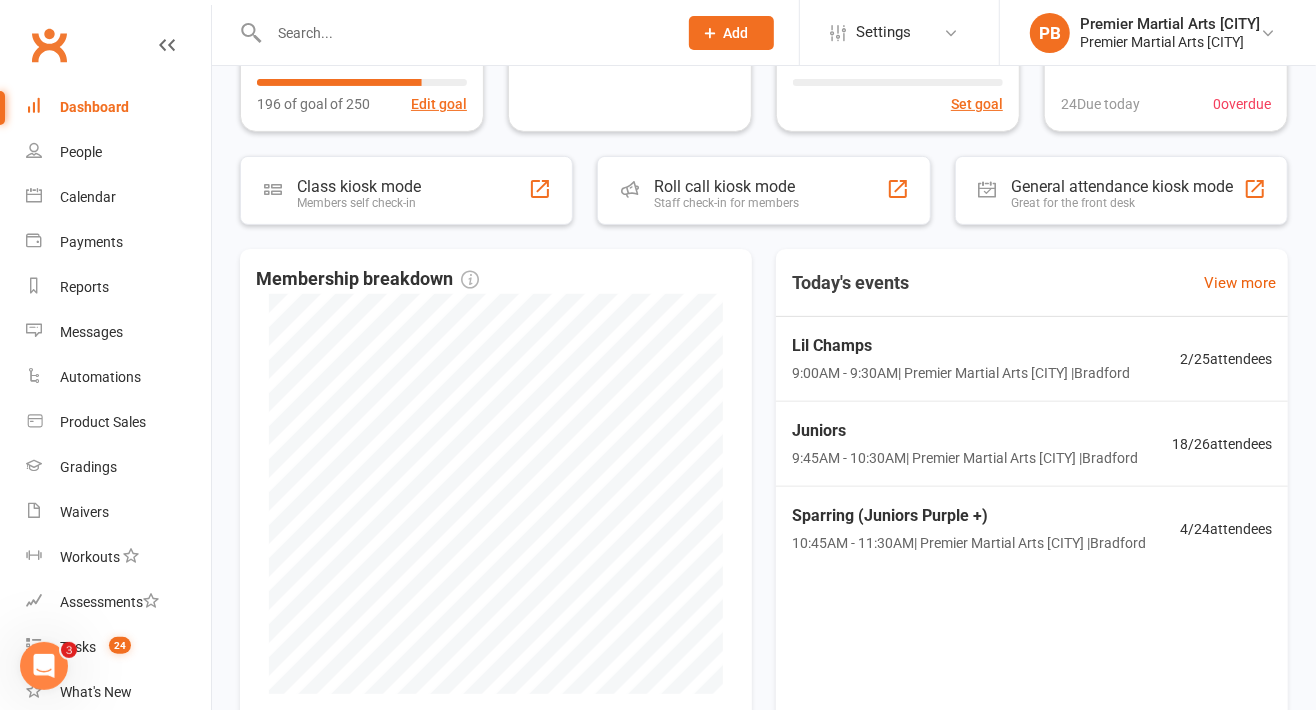 click at bounding box center [463, 33] 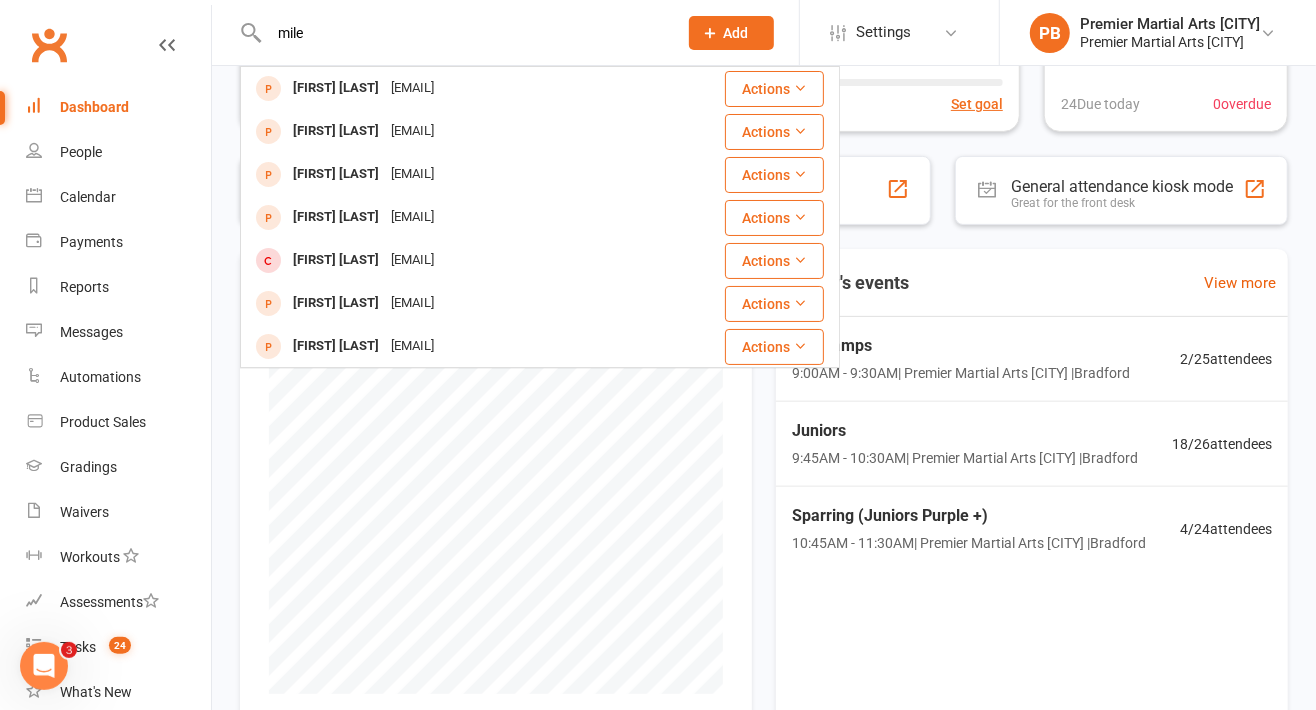 type on "mile" 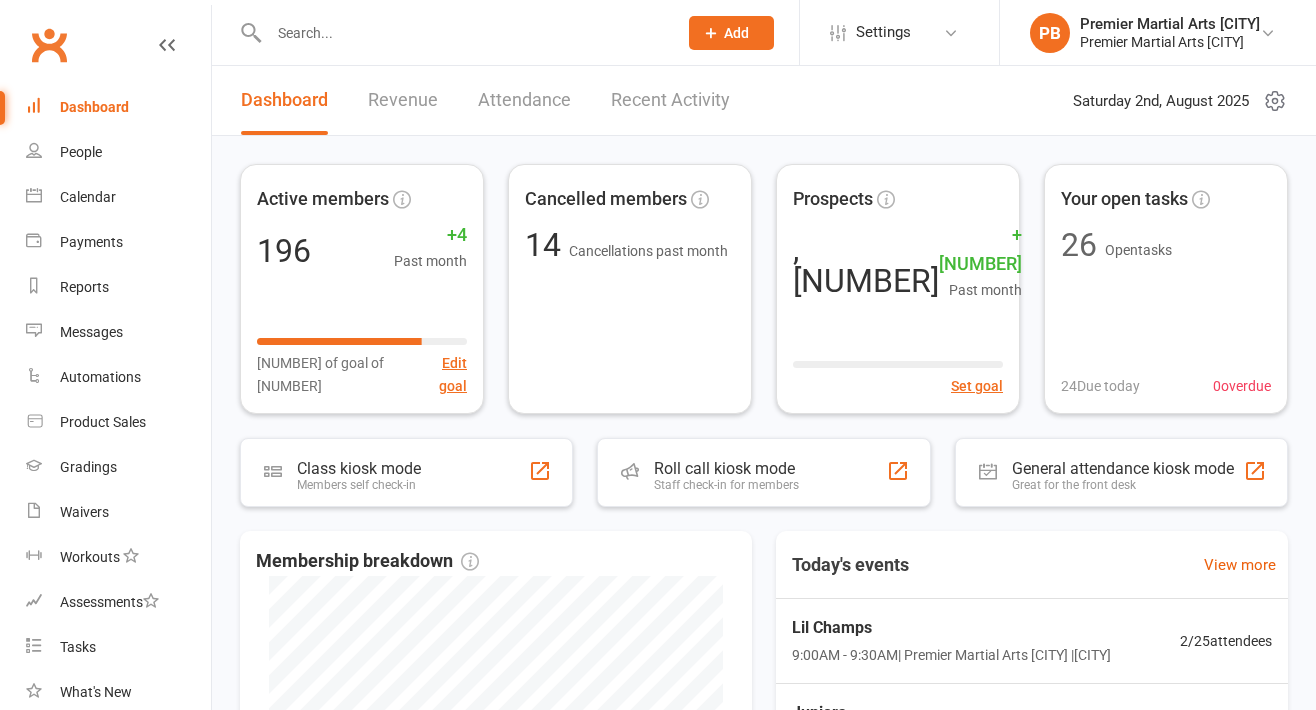 scroll, scrollTop: 282, scrollLeft: 0, axis: vertical 